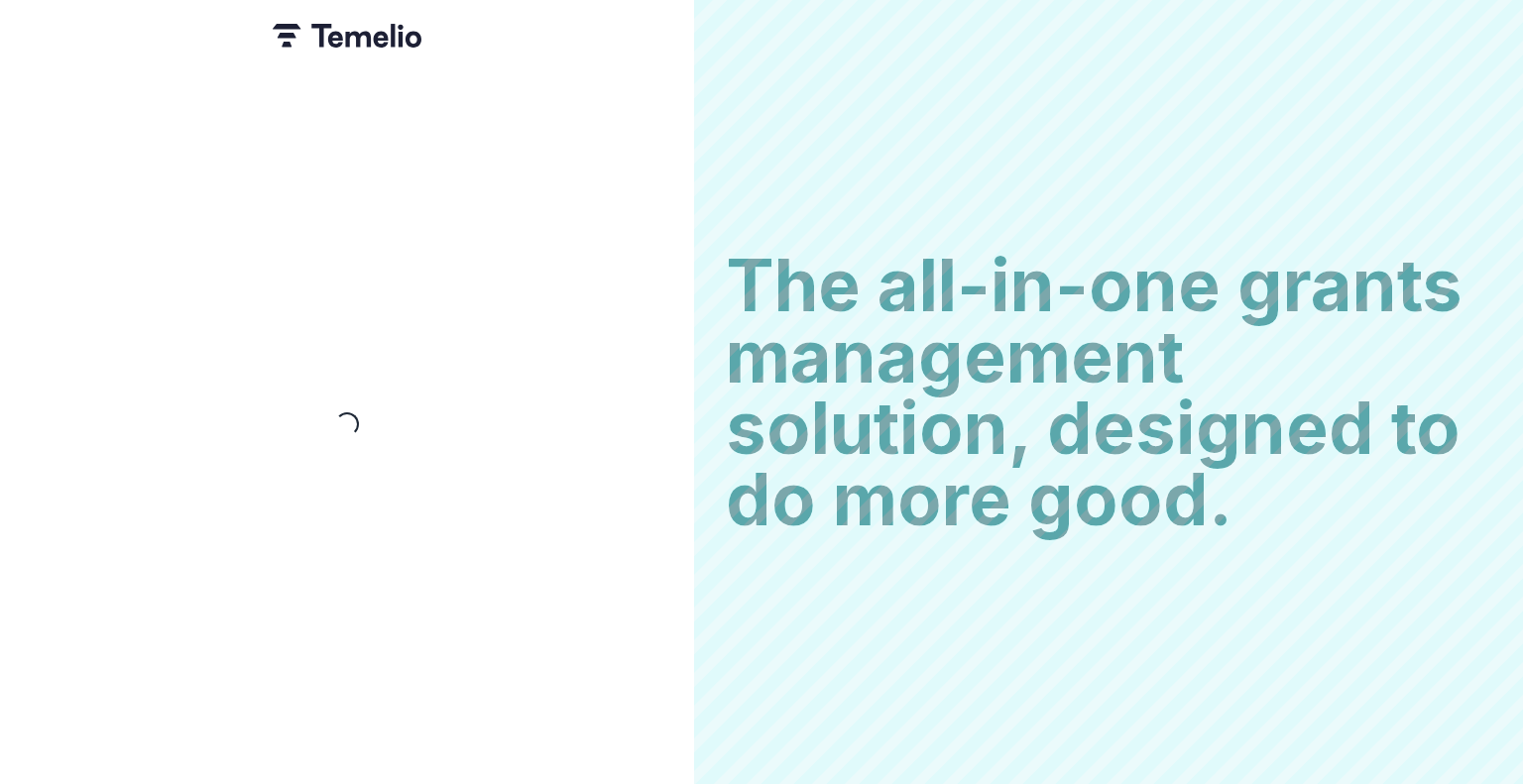 scroll, scrollTop: 0, scrollLeft: 0, axis: both 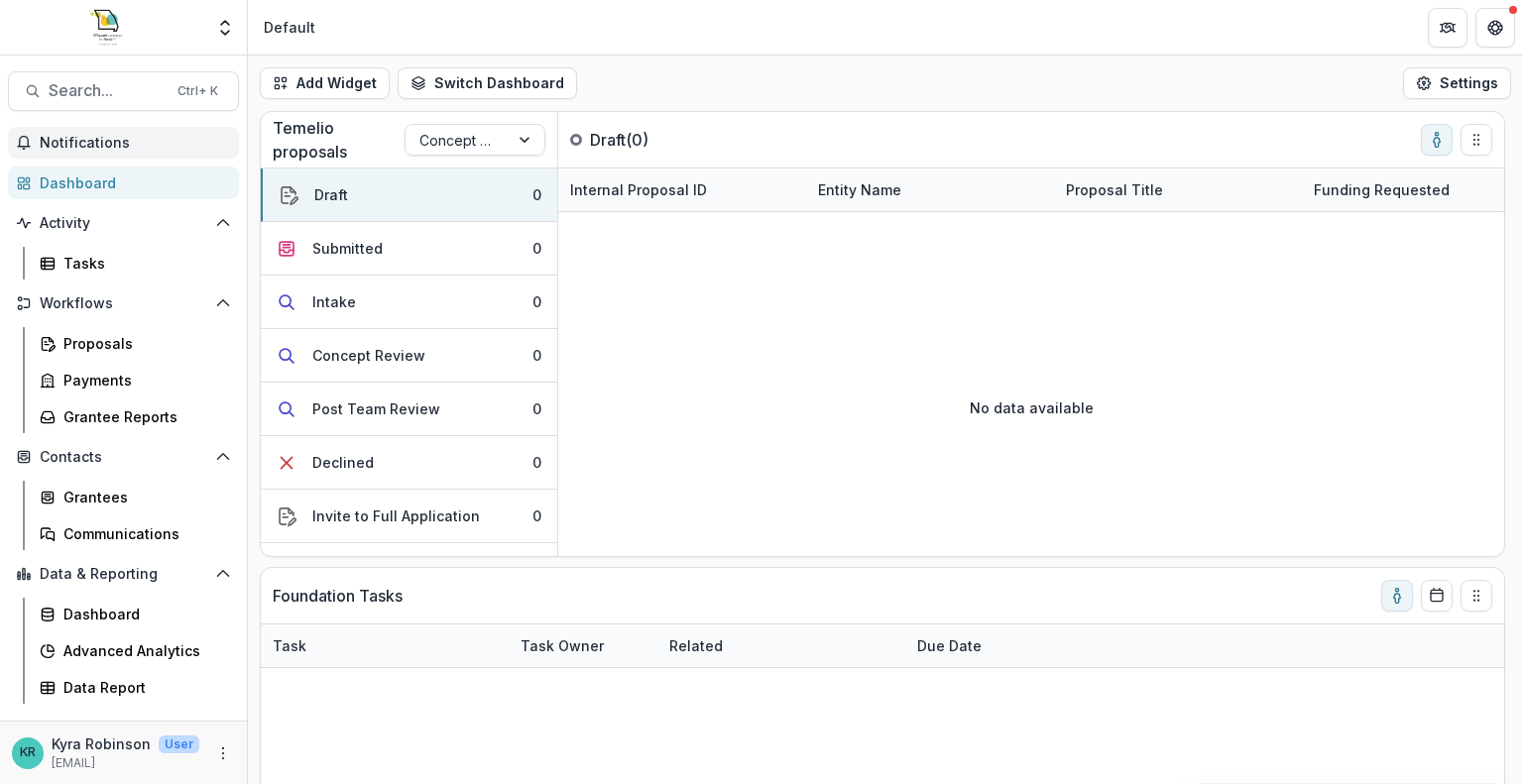 click on "Notifications" at bounding box center (135, 143) 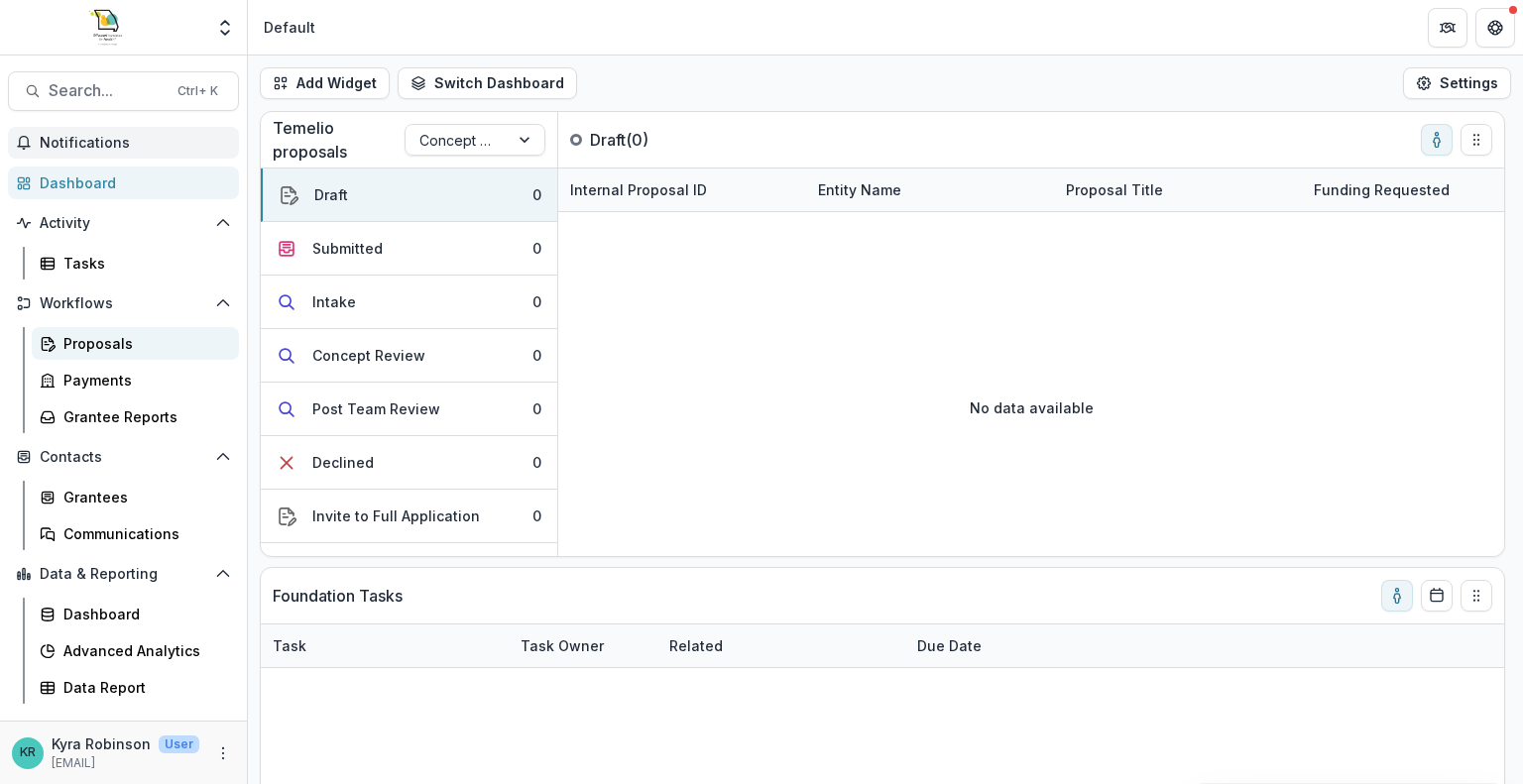click on "Proposals" at bounding box center [143, 343] 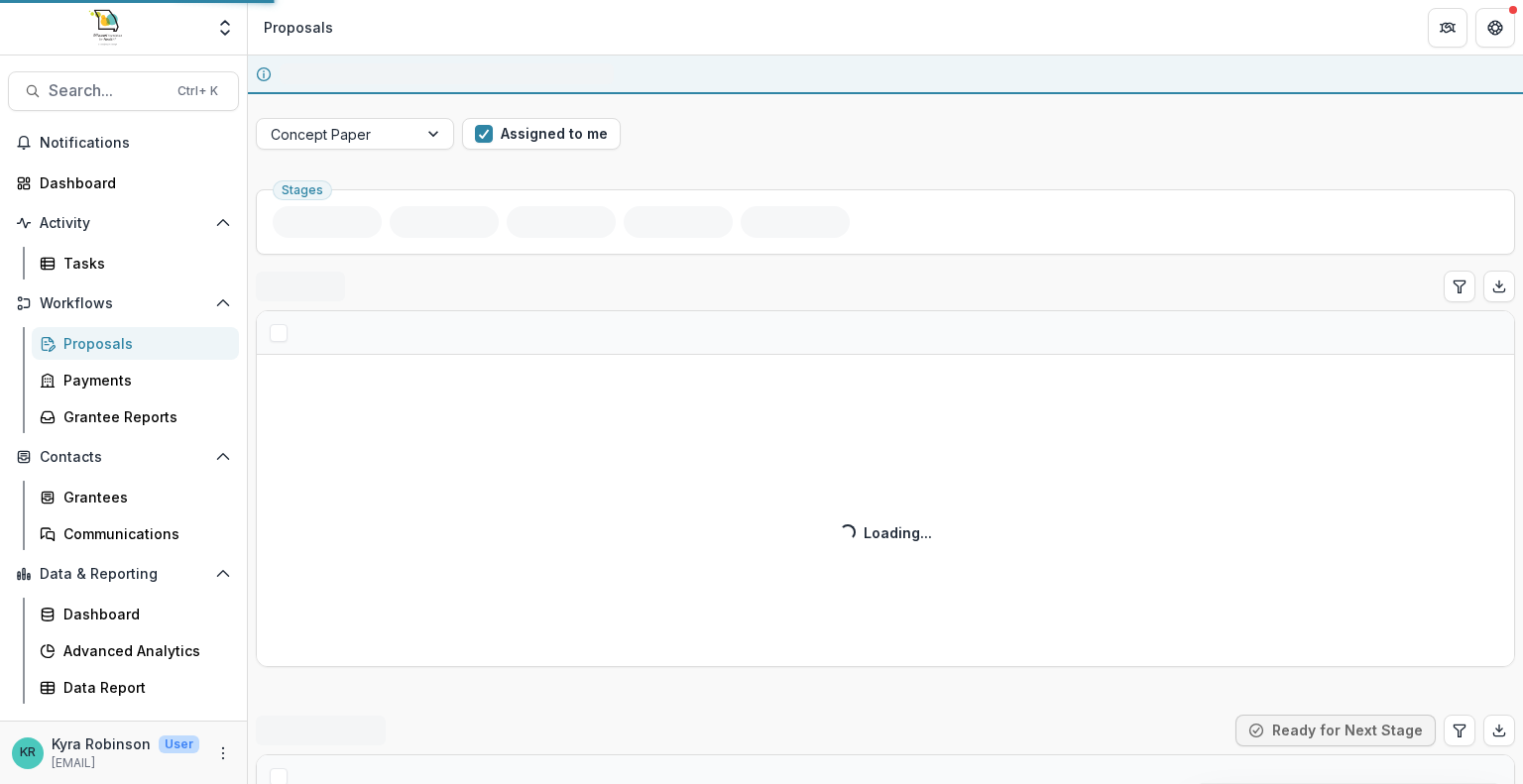 click on "Proposals" at bounding box center [143, 343] 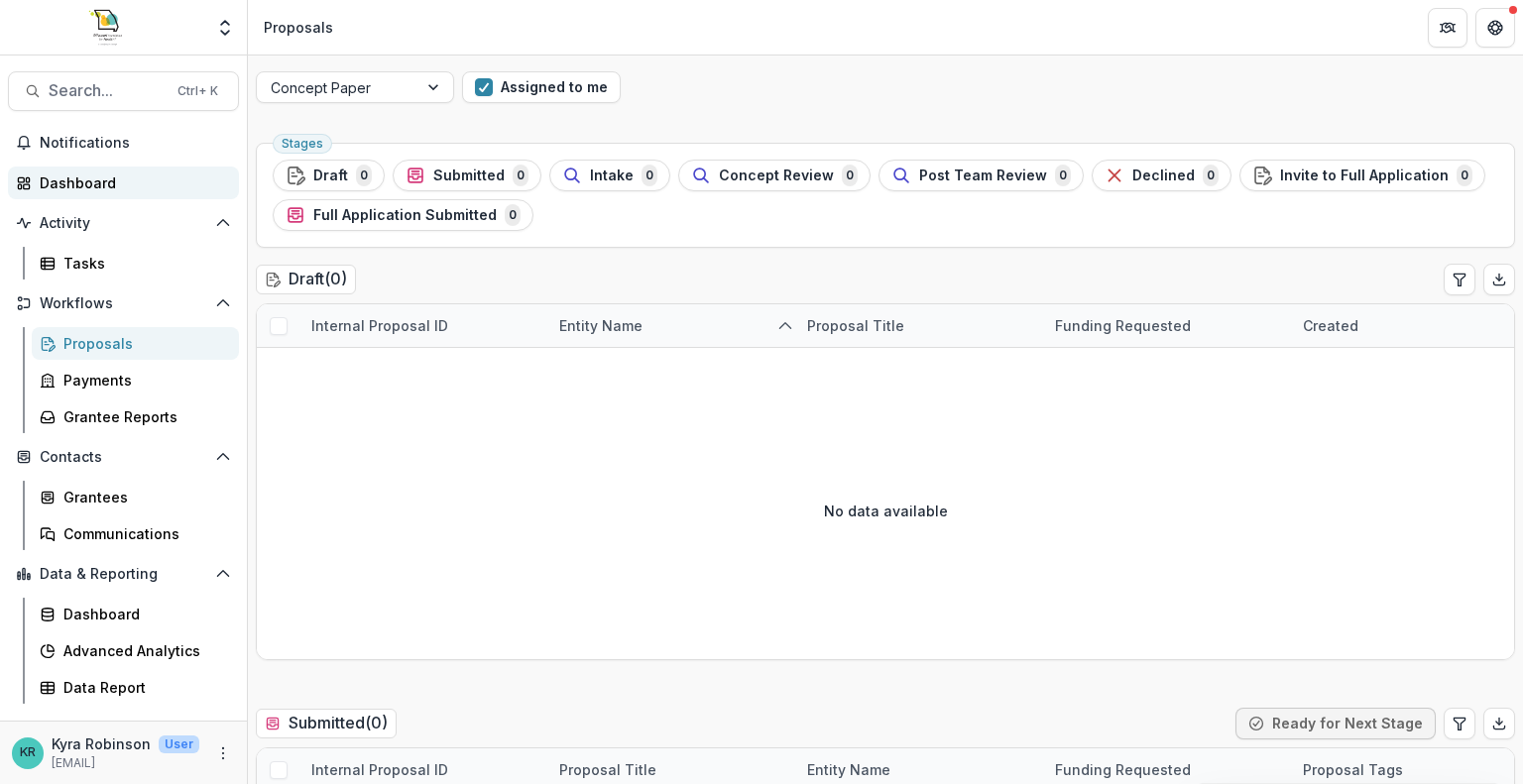 click on "Dashboard" at bounding box center [131, 182] 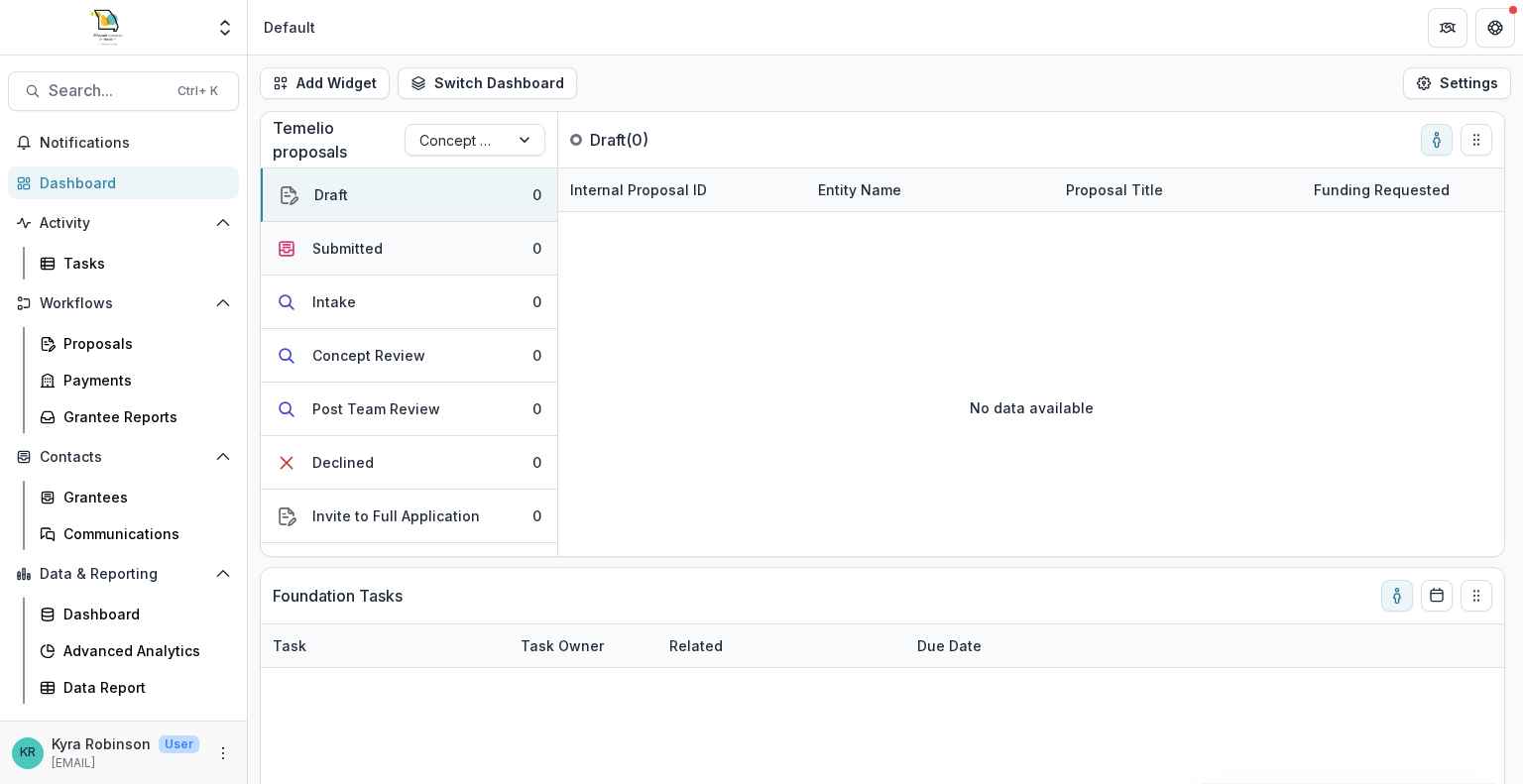 click on "Submitted" at bounding box center (347, 248) 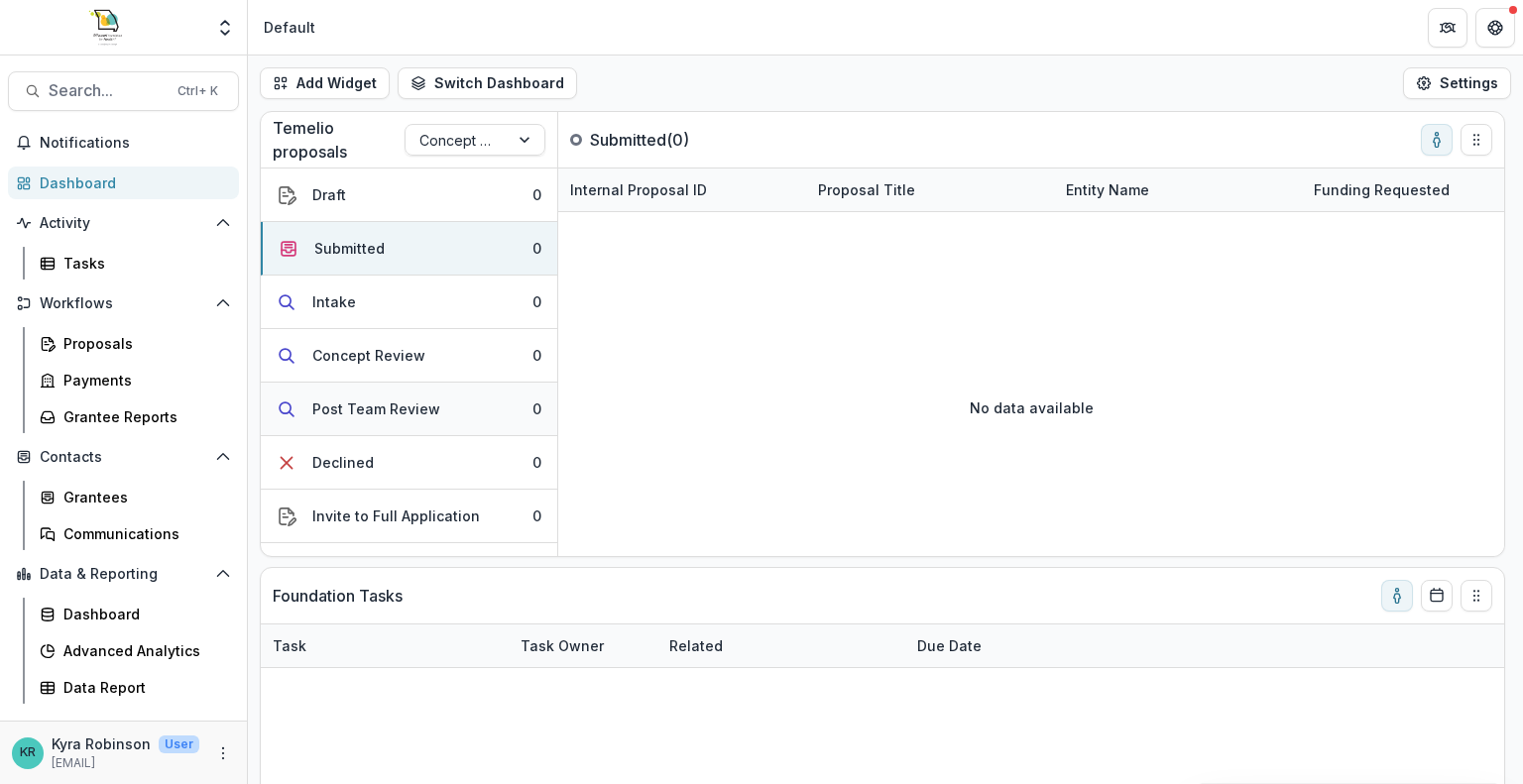 click on "Post Team Review 0" at bounding box center [409, 409] 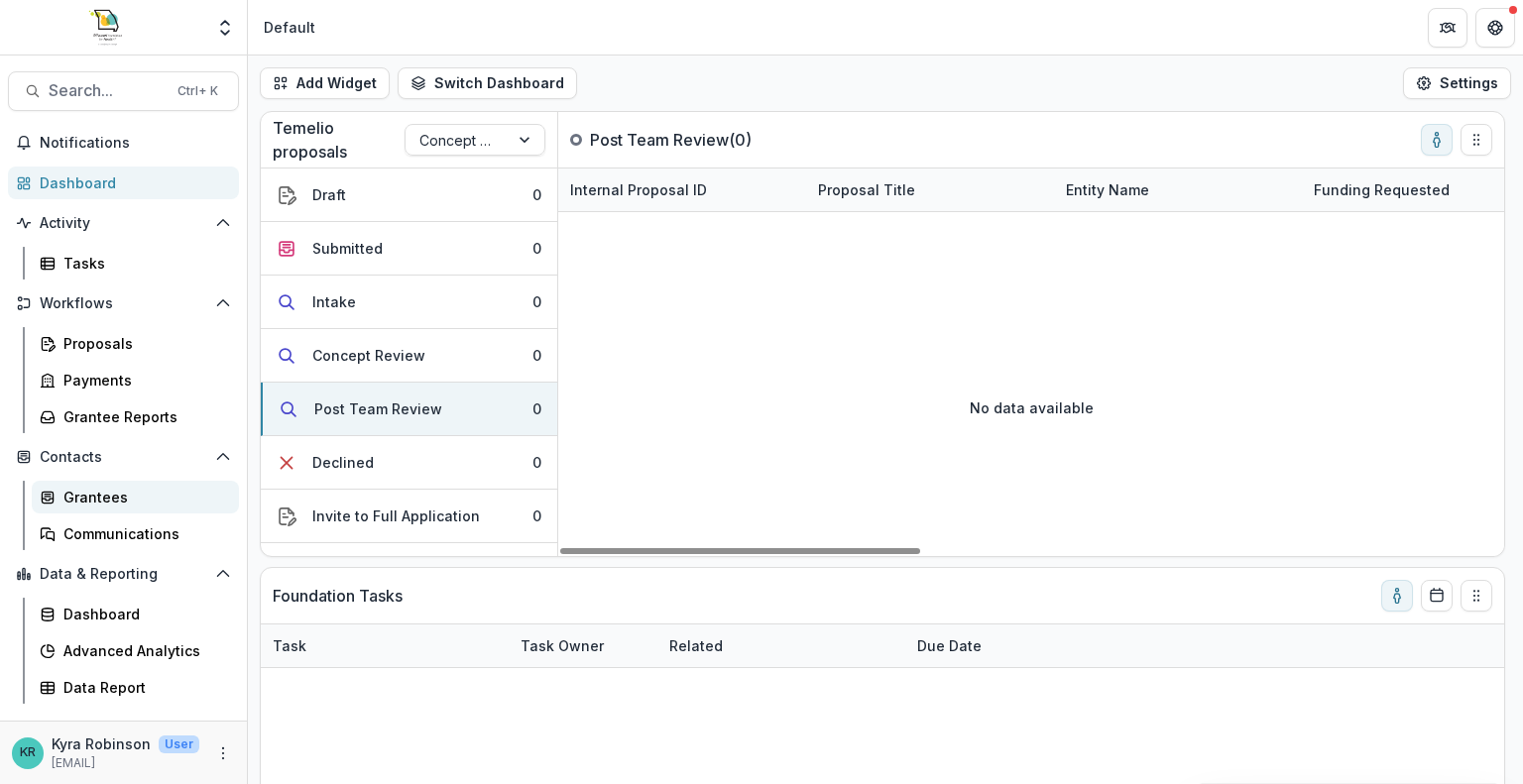 click on "Grantees" at bounding box center (143, 497) 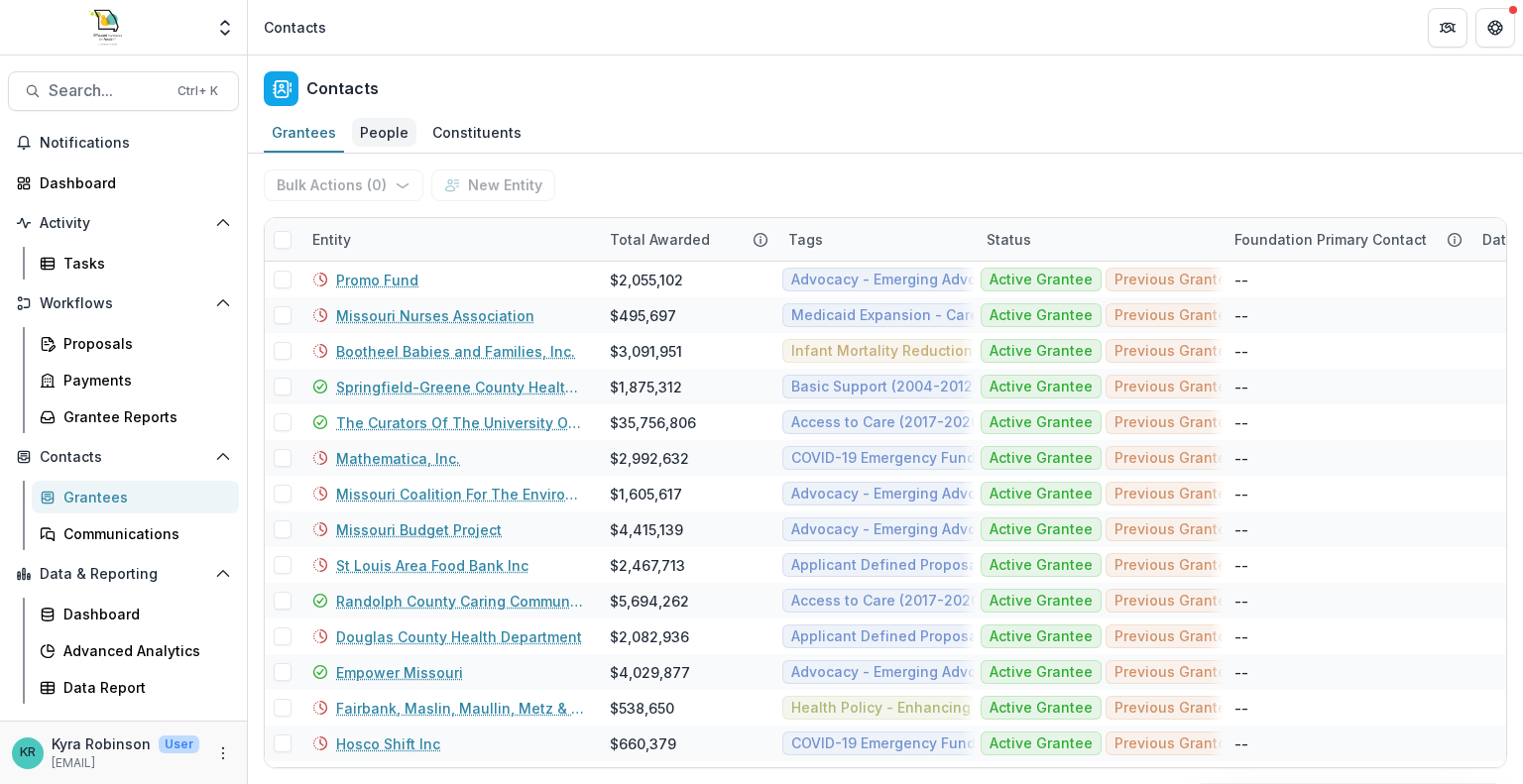 click on "People" at bounding box center [384, 132] 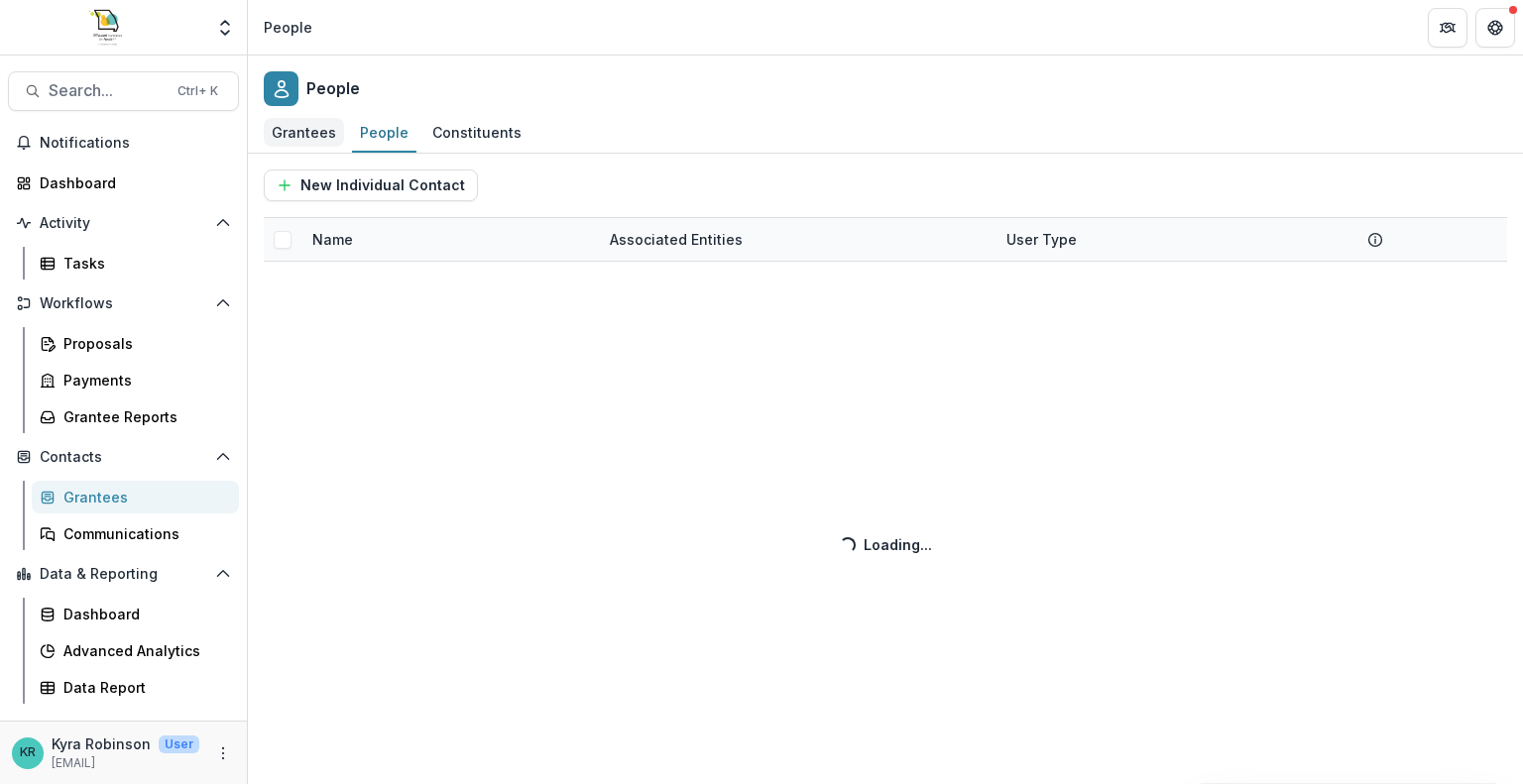 click on "Grantees" at bounding box center (303, 132) 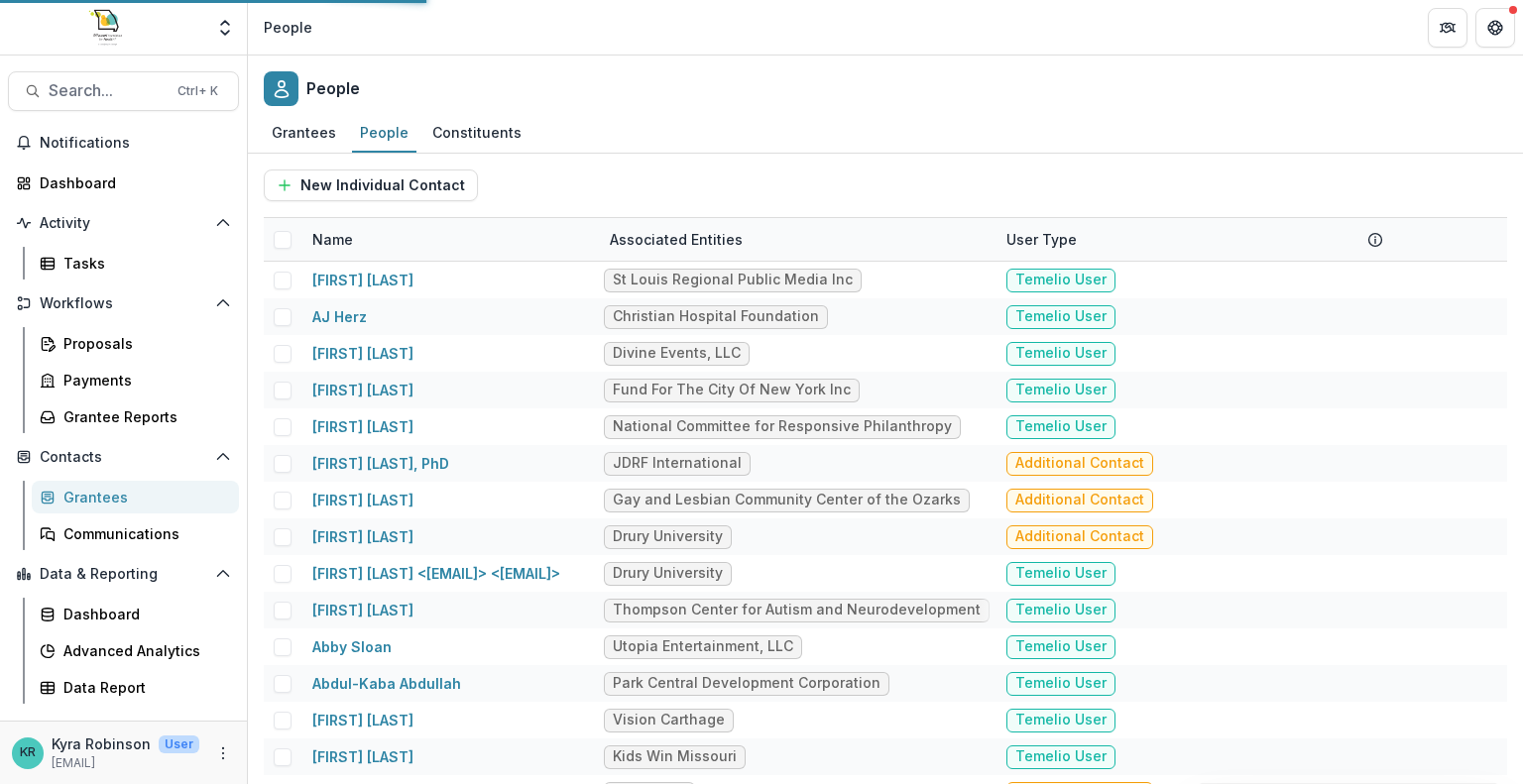 click at bounding box center [1471, 28] 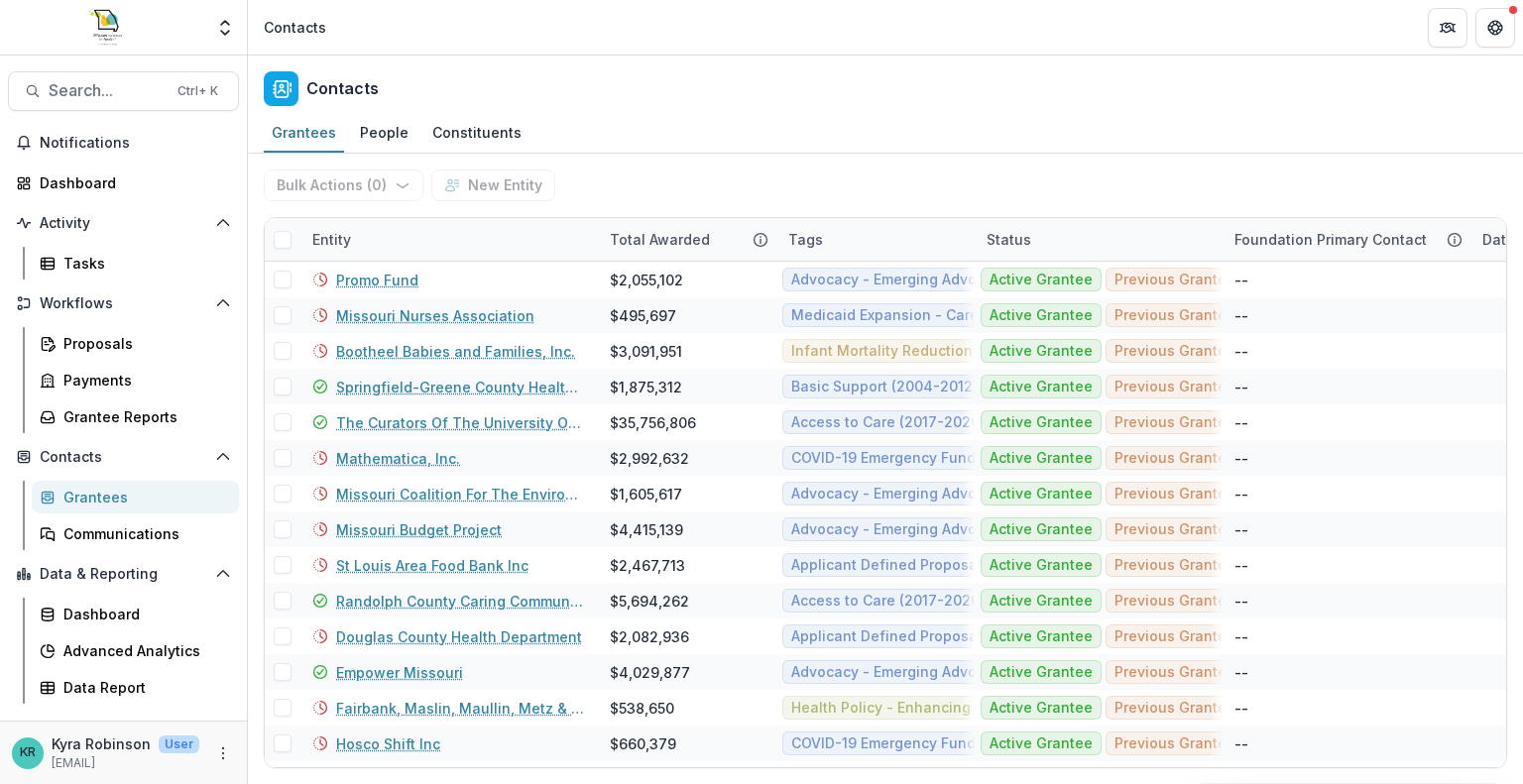 click on "Contacts" at bounding box center [885, 27] 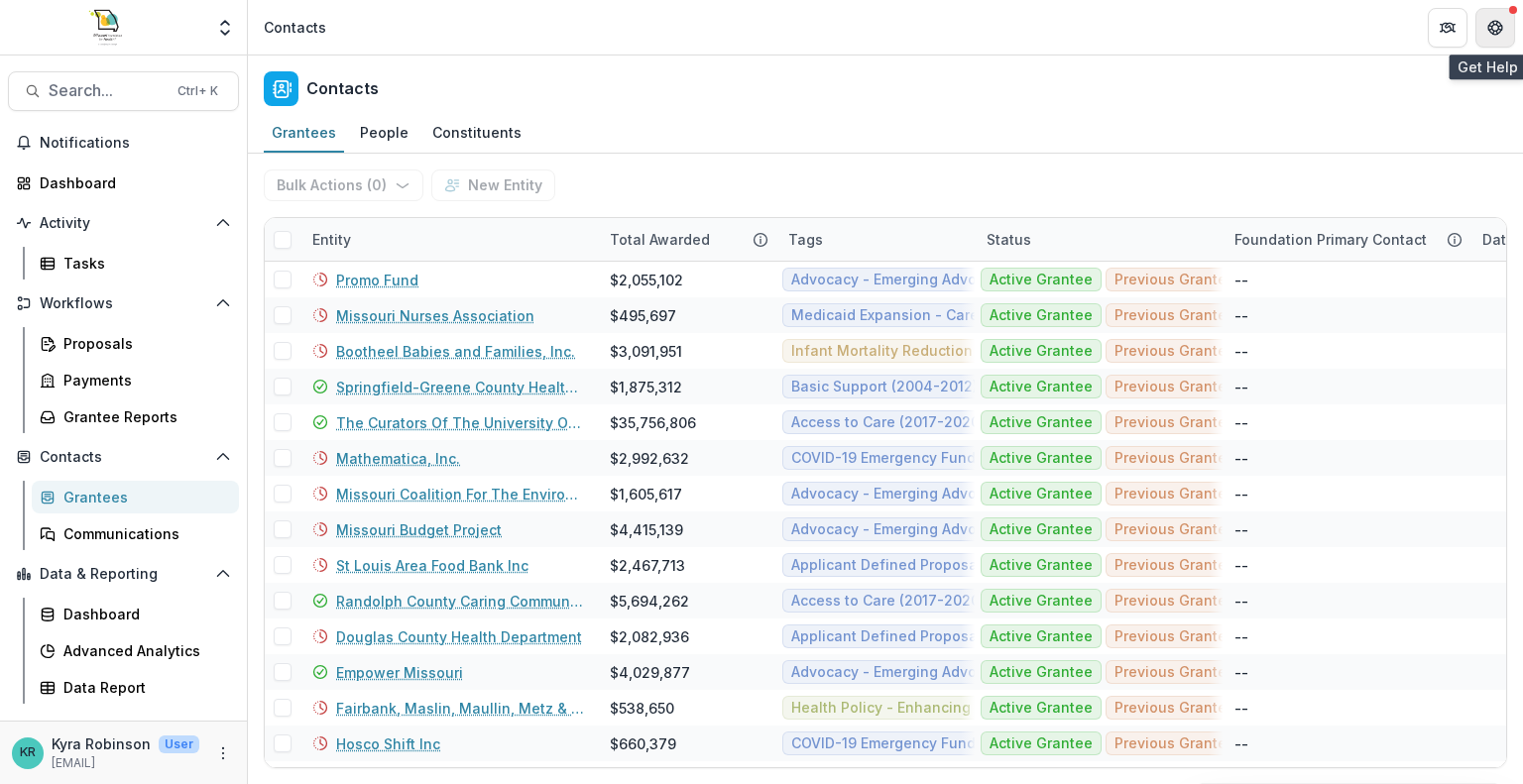 click 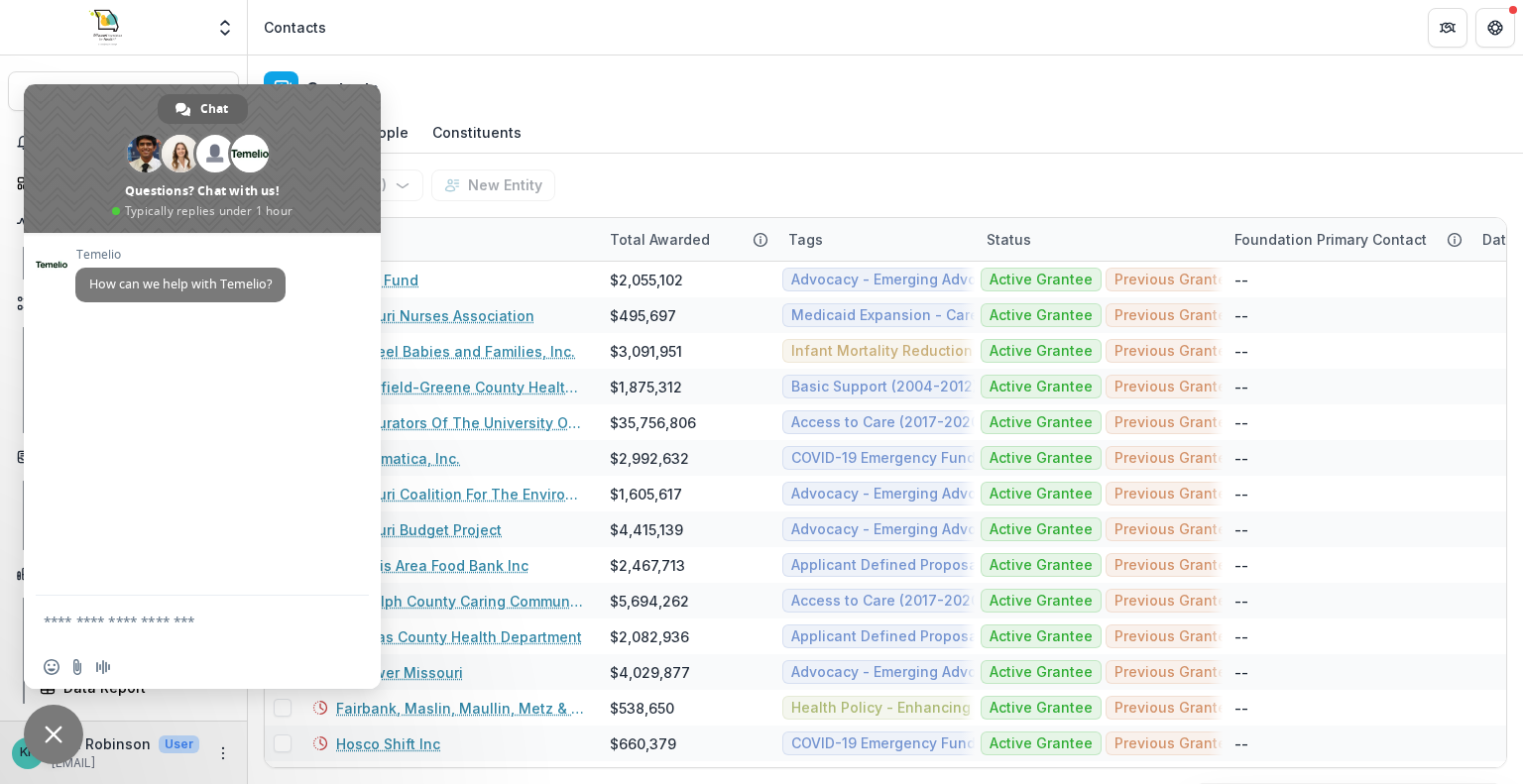 click on "Contacts" at bounding box center [885, 84] 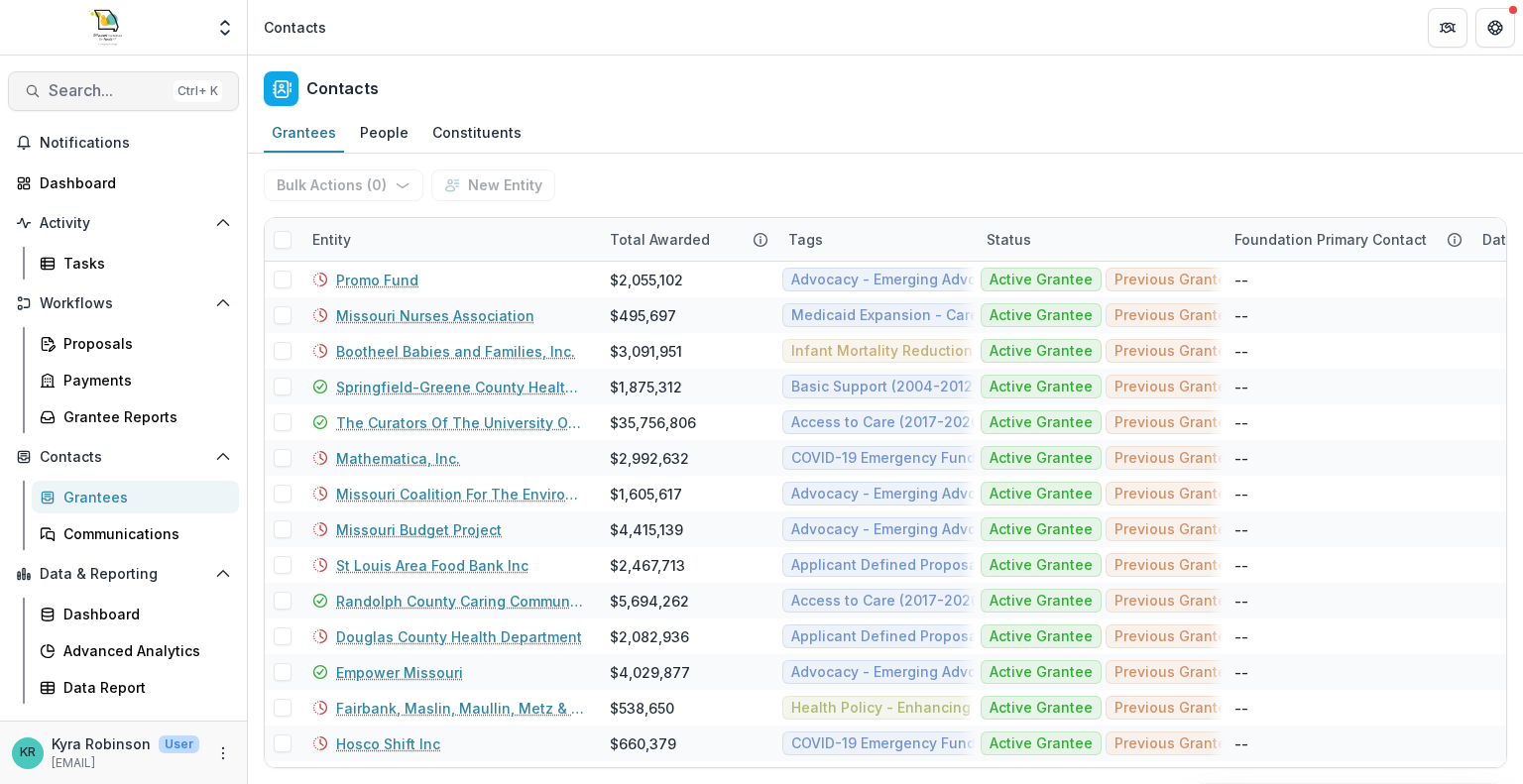 click on "Search..." at bounding box center (107, 90) 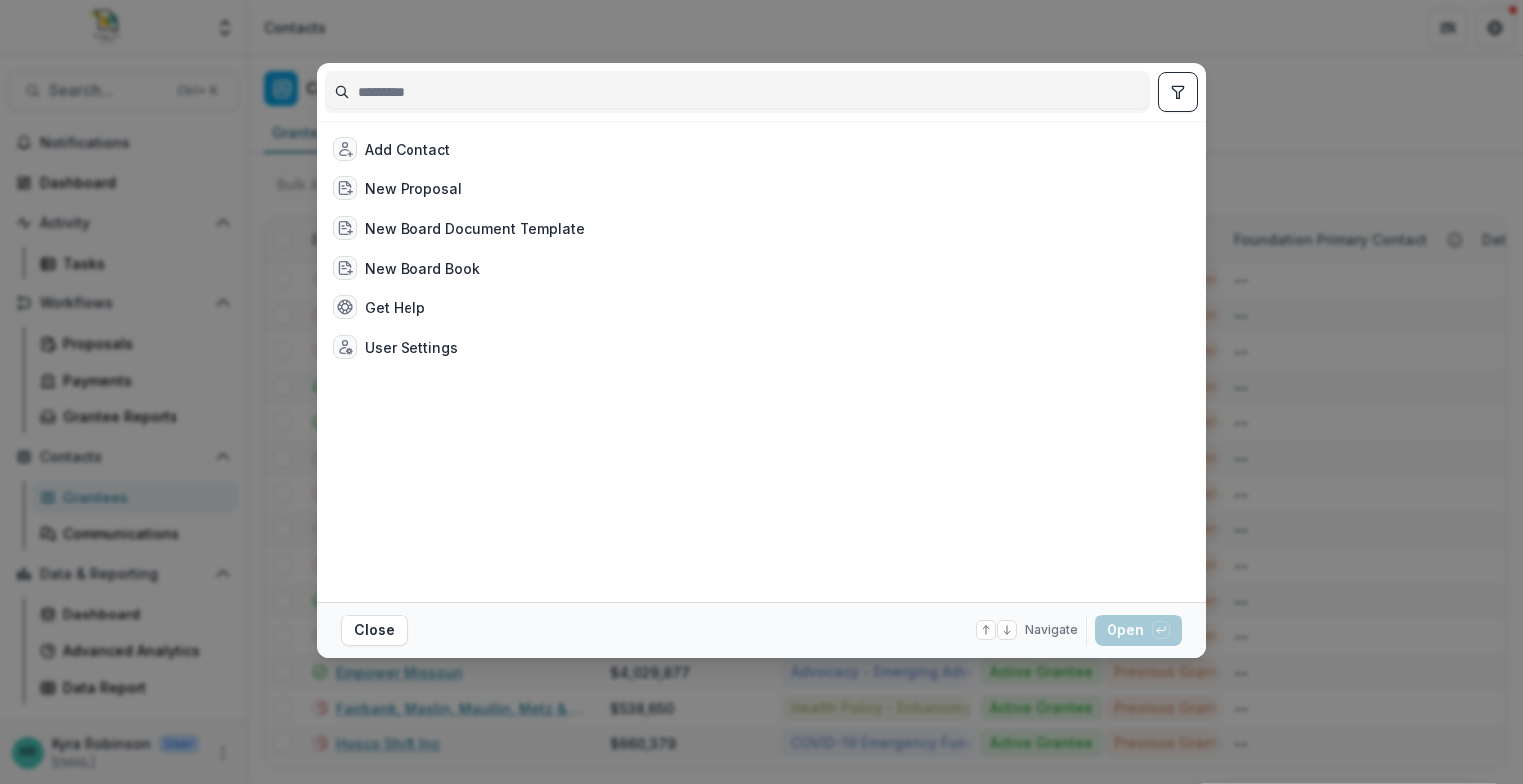 click at bounding box center (738, 92) 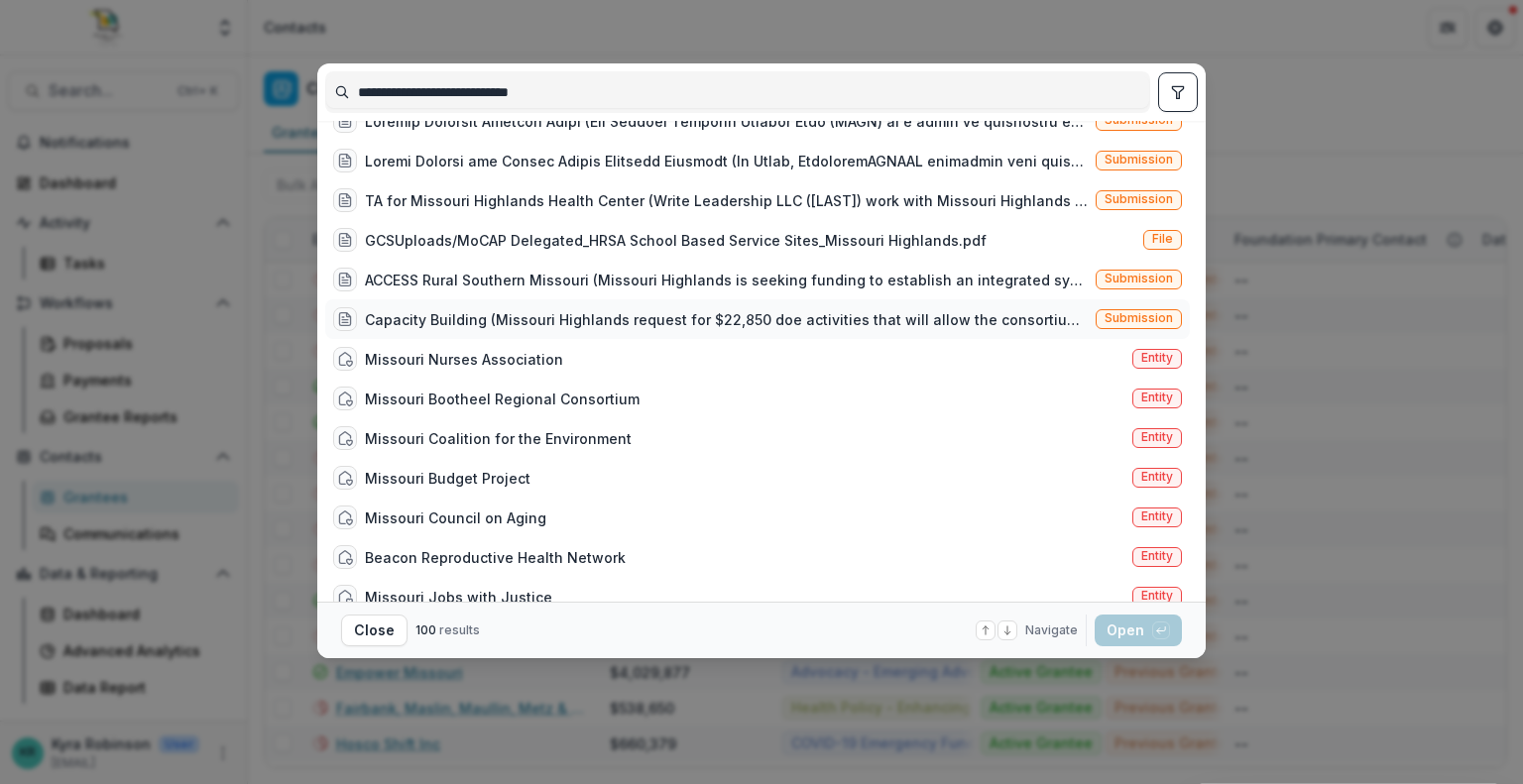 scroll, scrollTop: 713, scrollLeft: 0, axis: vertical 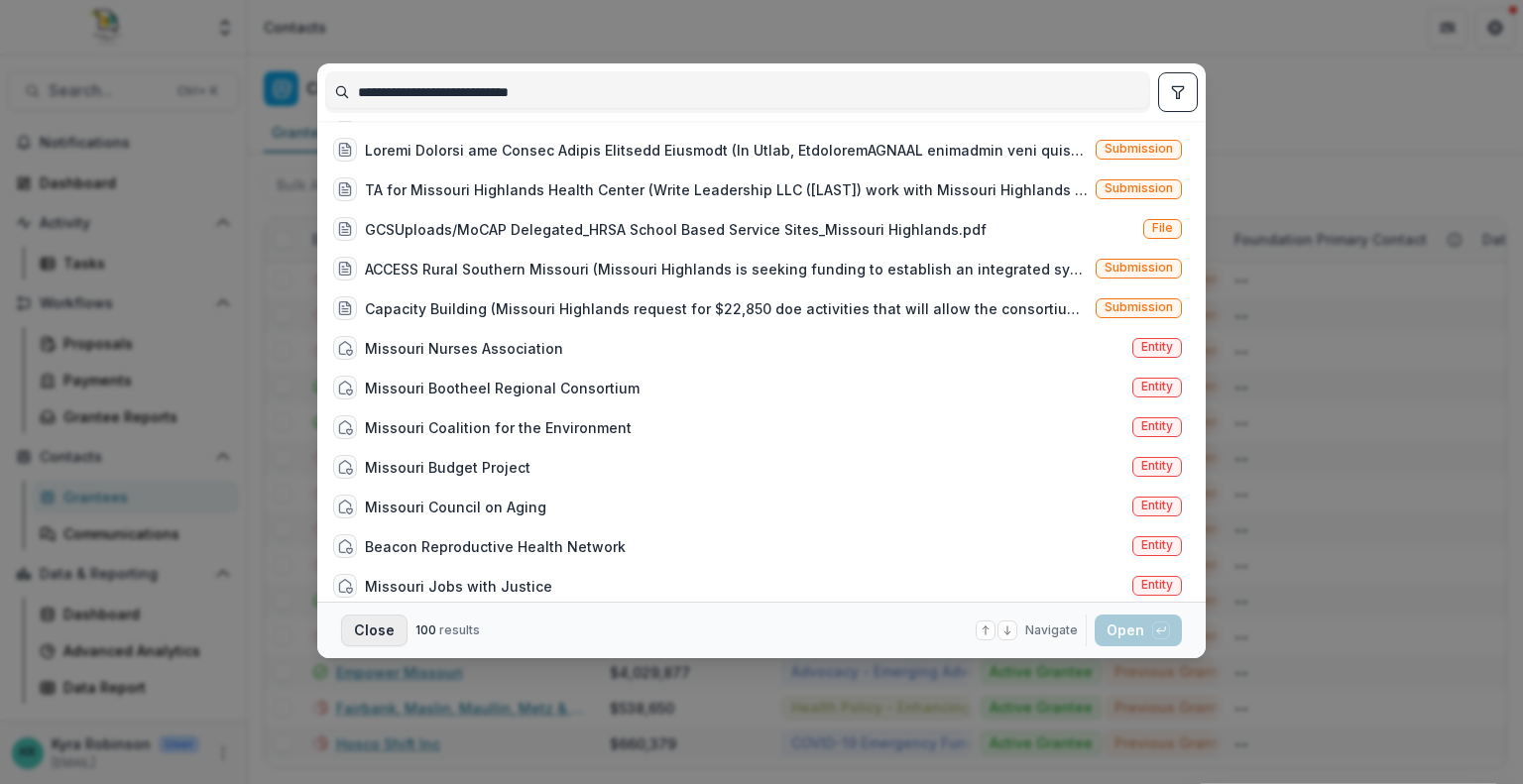 type on "**********" 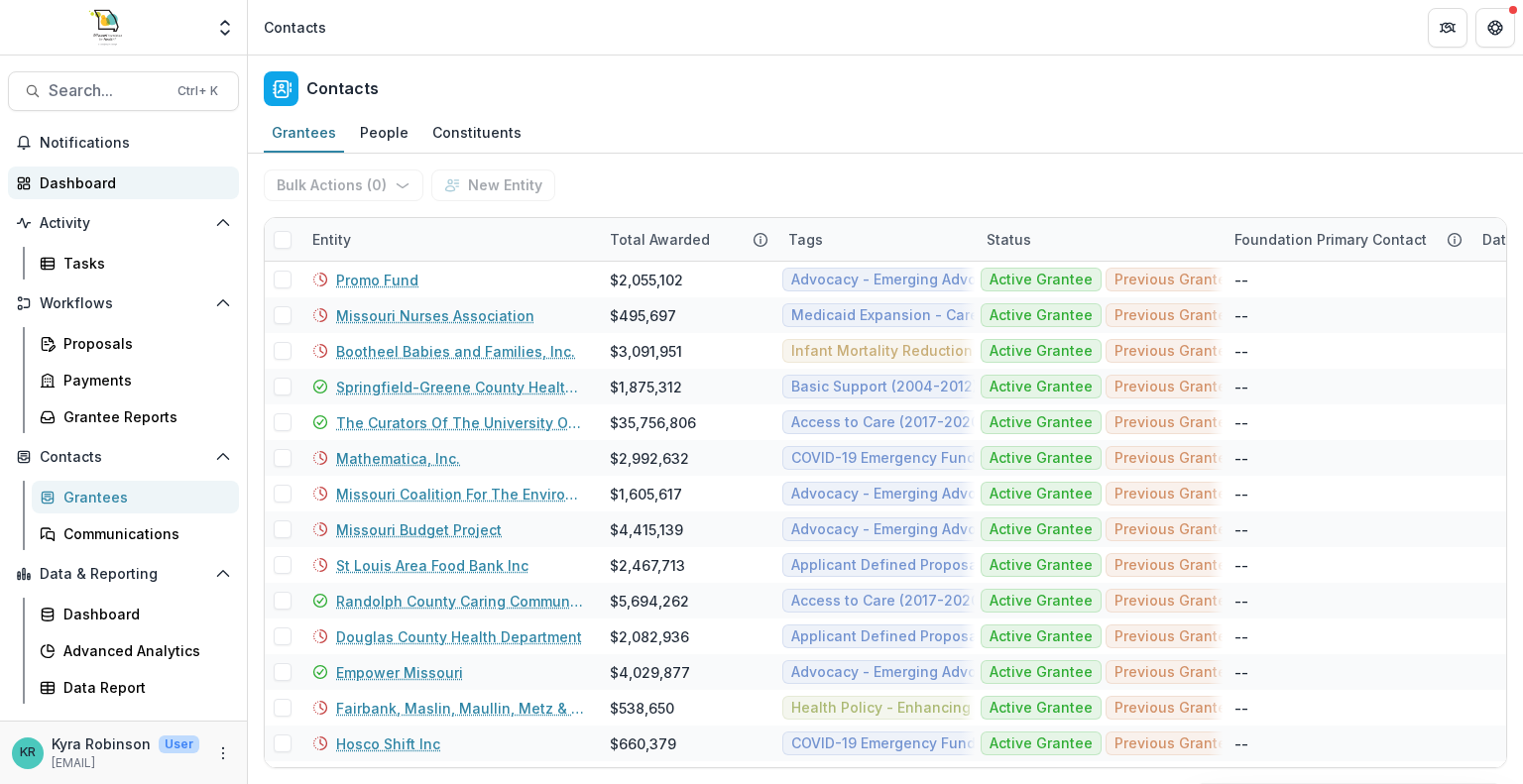 click on "Dashboard" at bounding box center [131, 182] 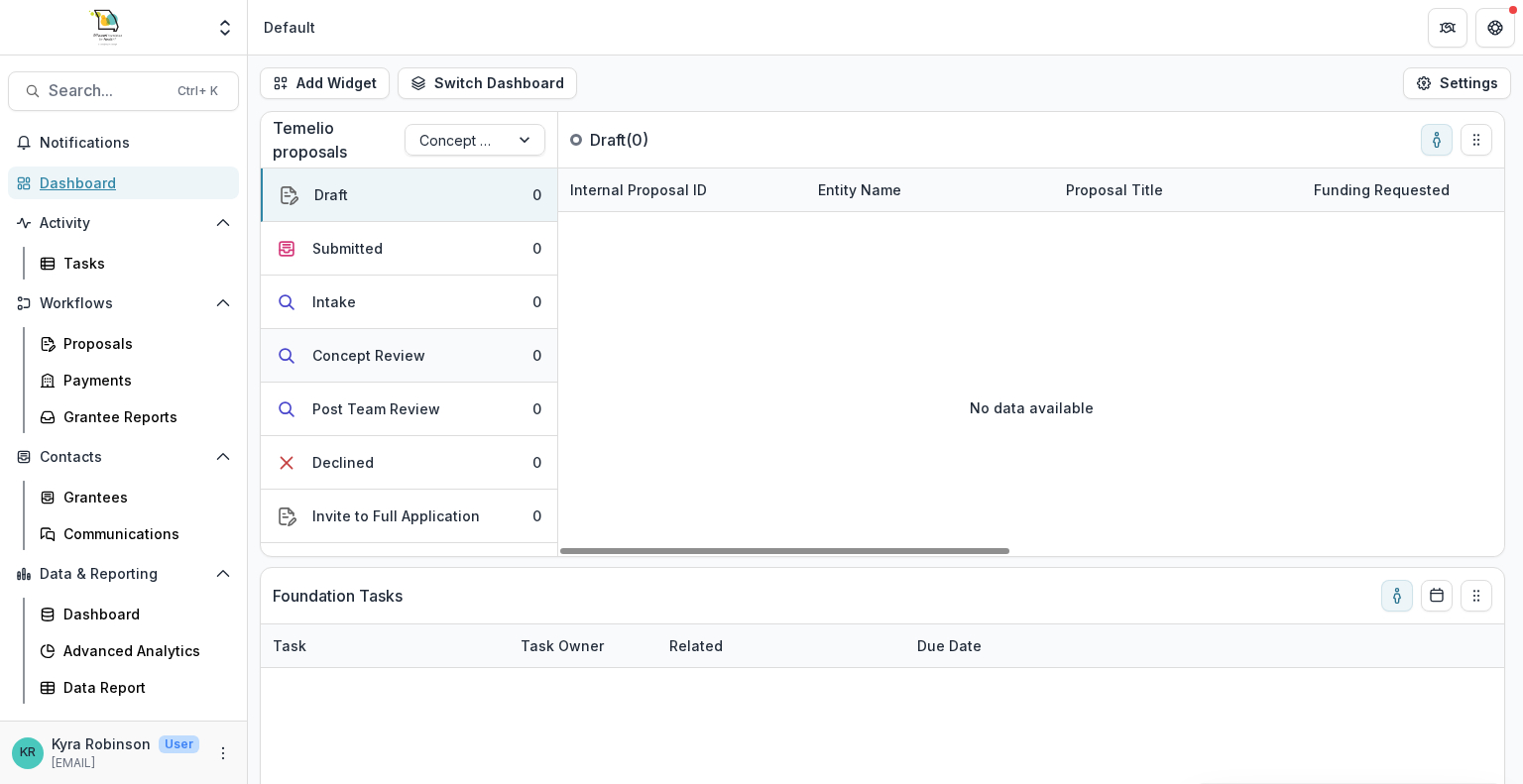 scroll, scrollTop: 37, scrollLeft: 0, axis: vertical 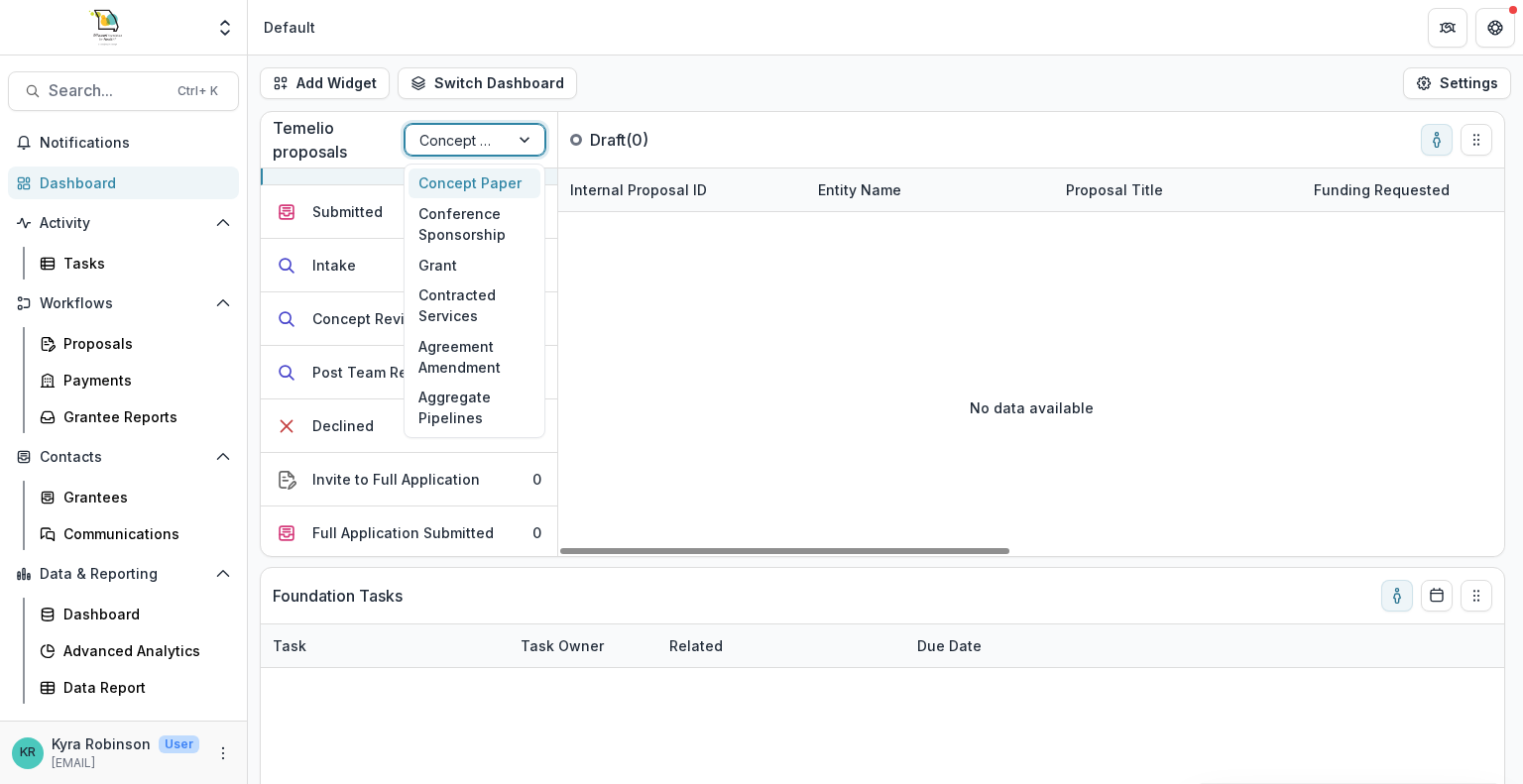 click on "Concept Paper" at bounding box center (457, 140) 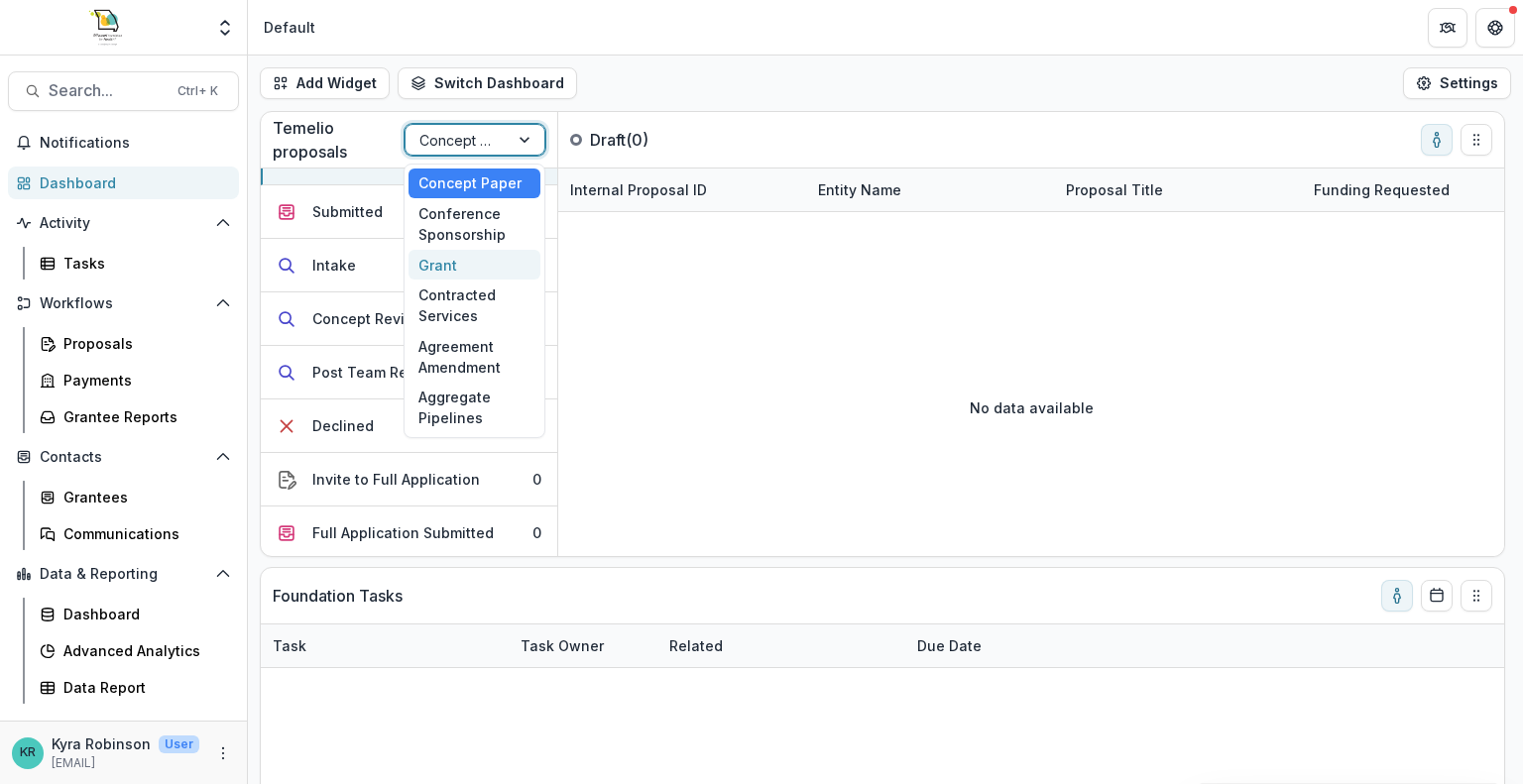 click on "Grant" at bounding box center (474, 265) 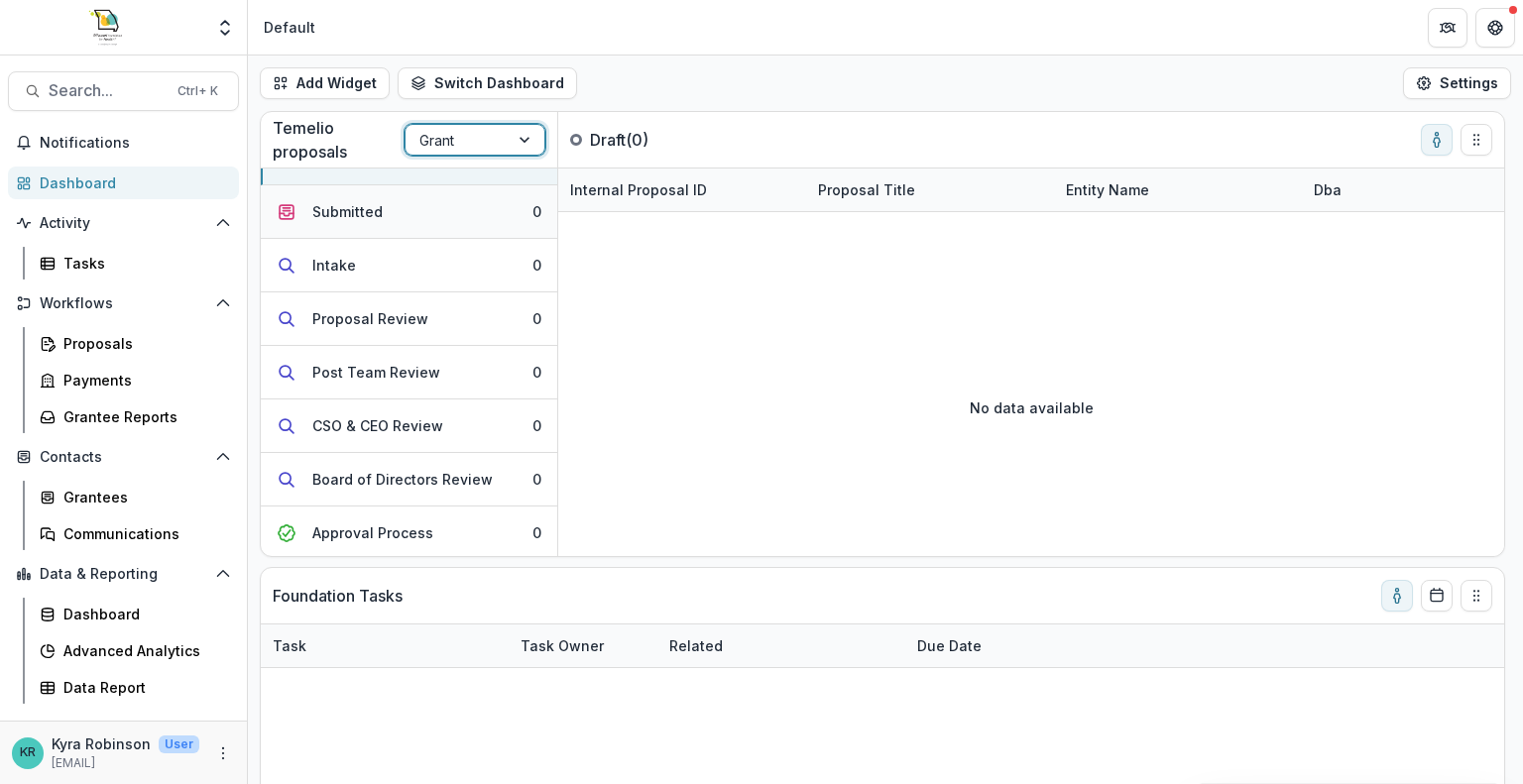 scroll, scrollTop: 0, scrollLeft: 0, axis: both 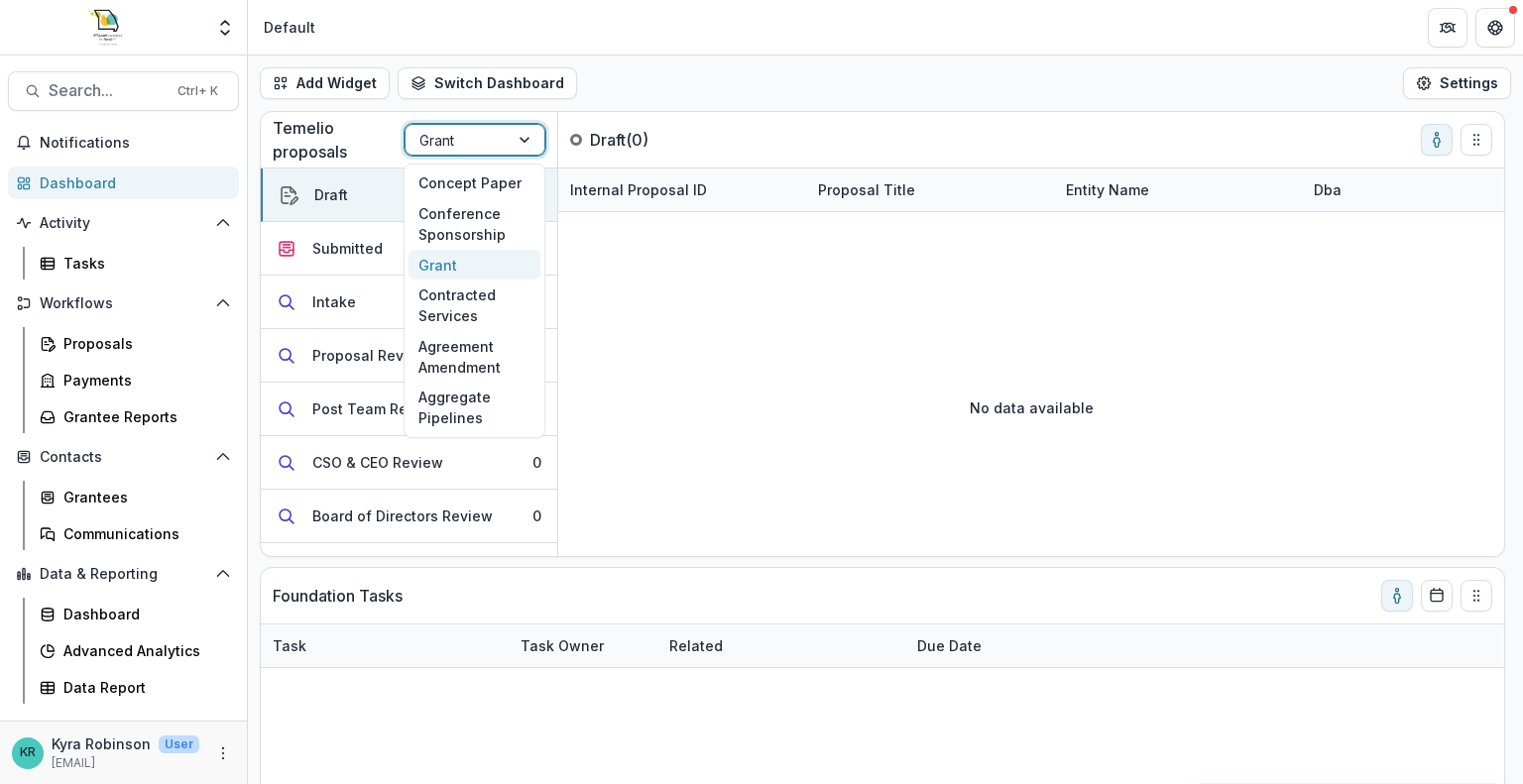 click at bounding box center [527, 140] 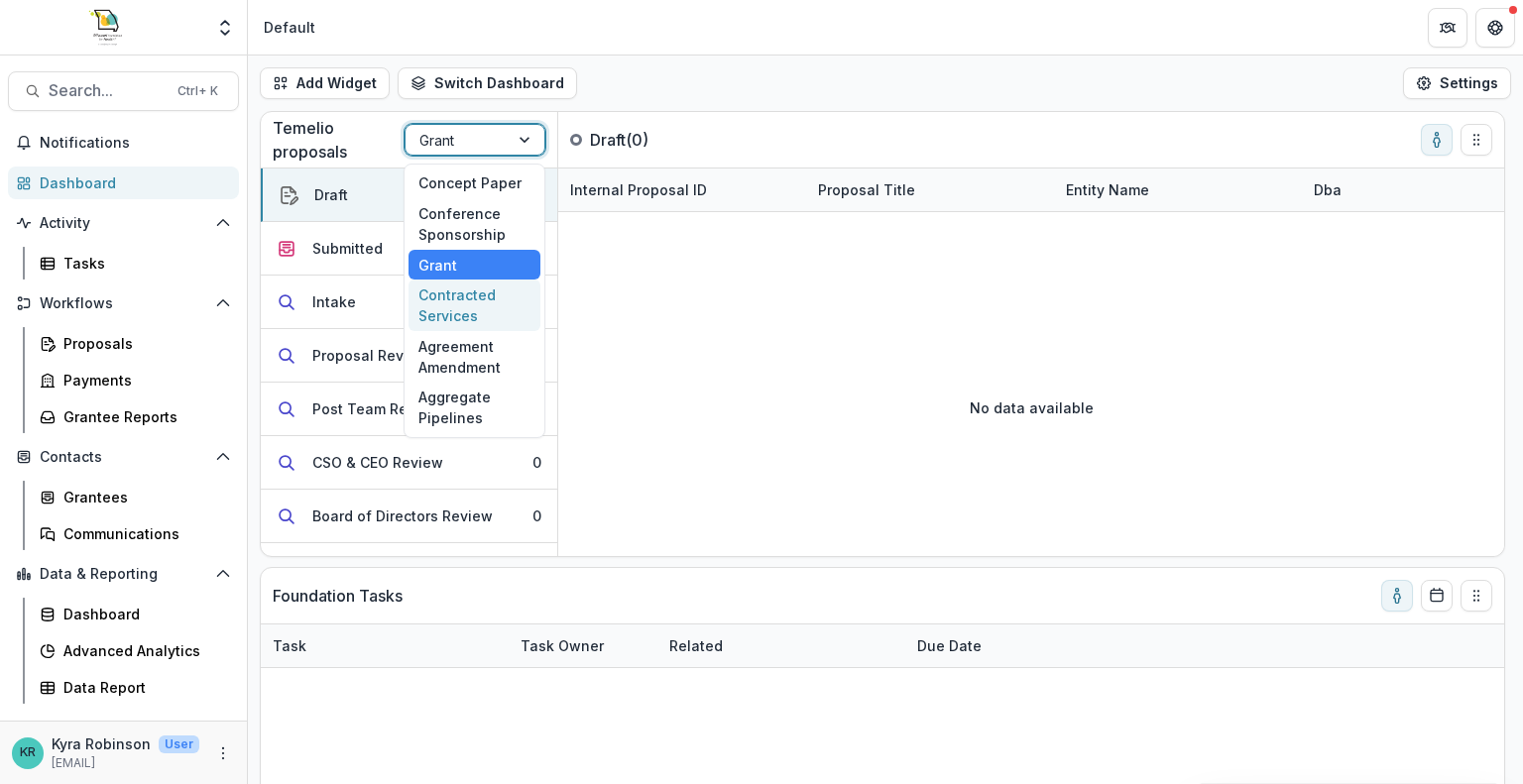 click on "Contracted Services" at bounding box center [474, 305] 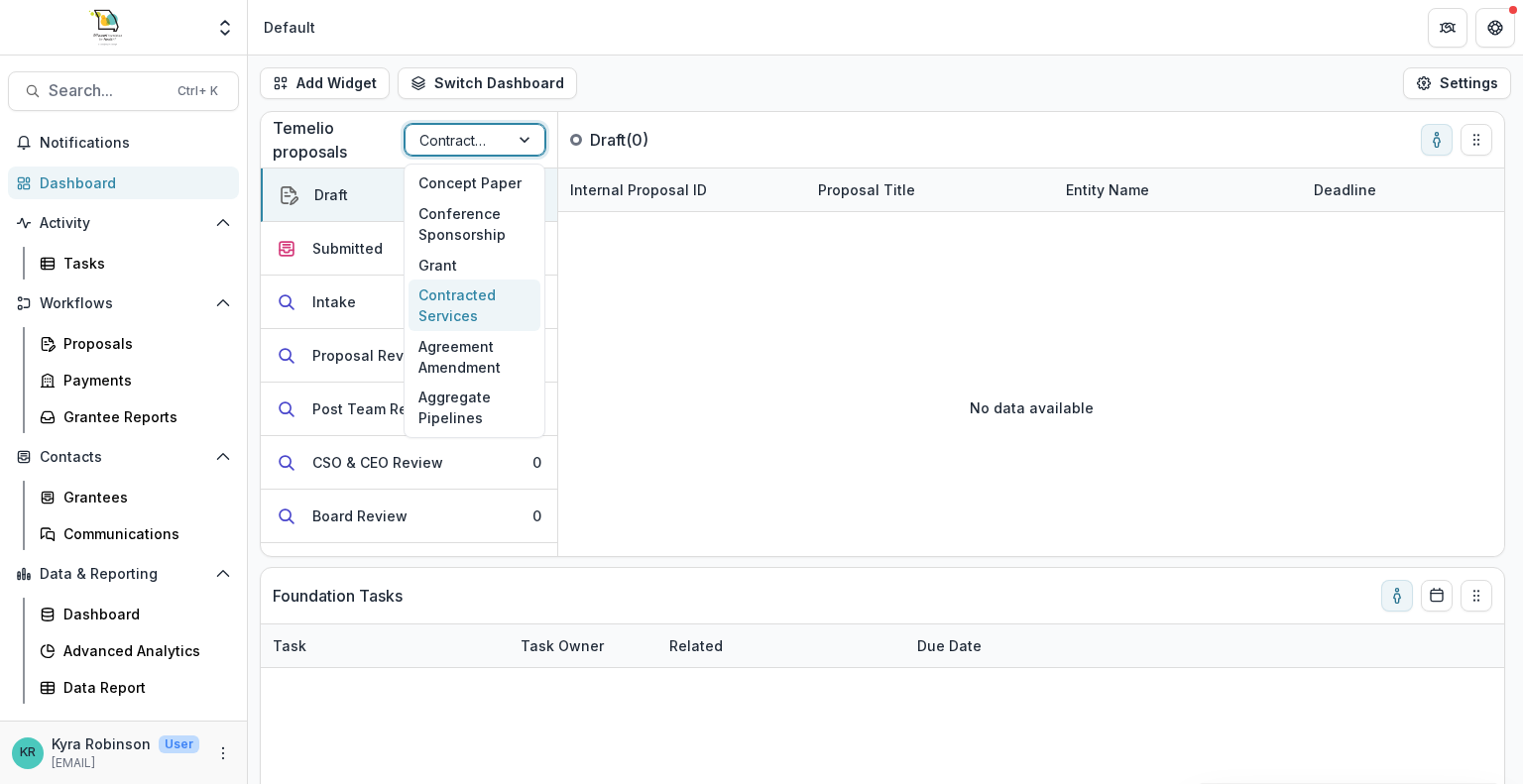 click on "Contracted Services" at bounding box center (457, 140) 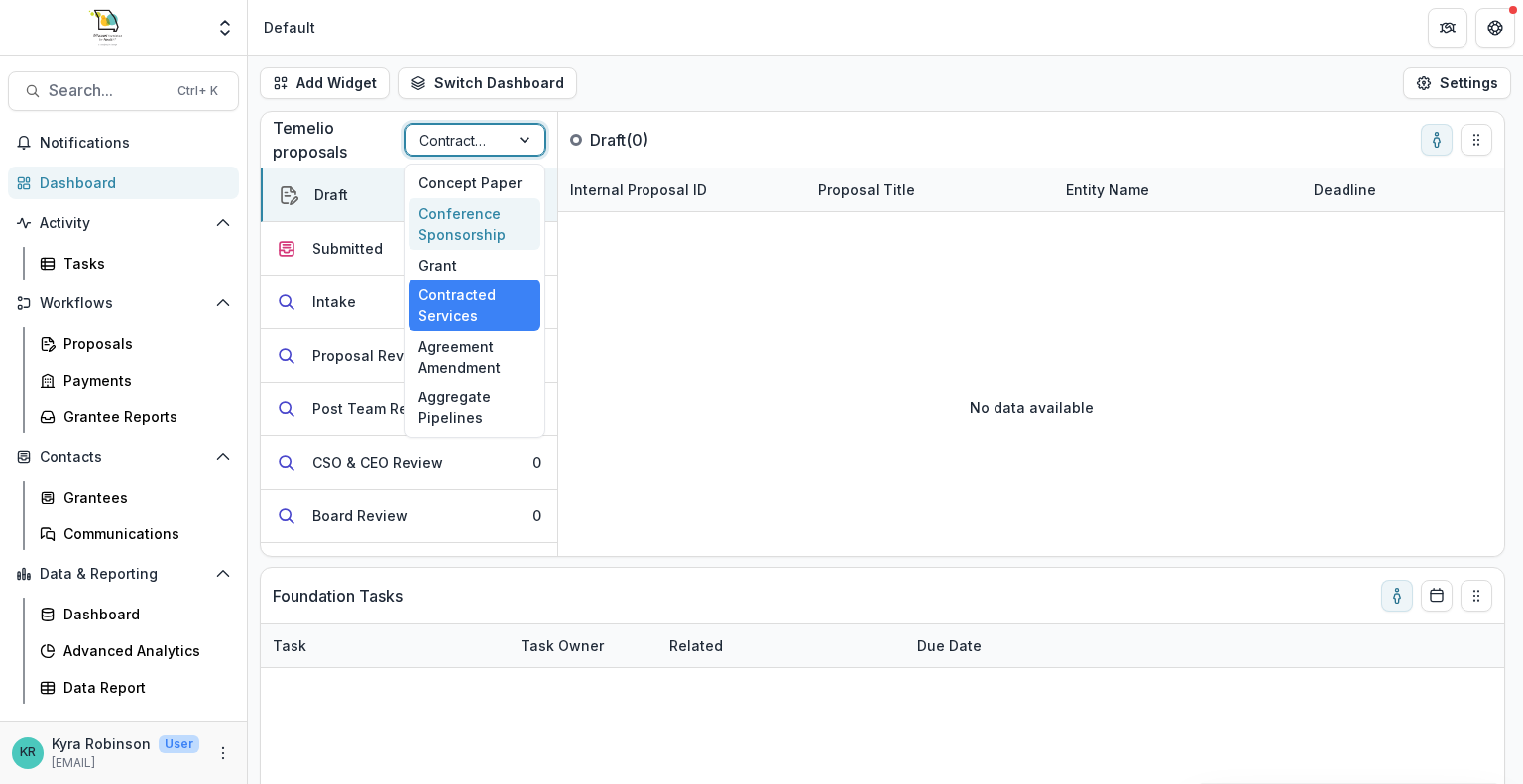 click on "Conference Sponsorship" at bounding box center [474, 224] 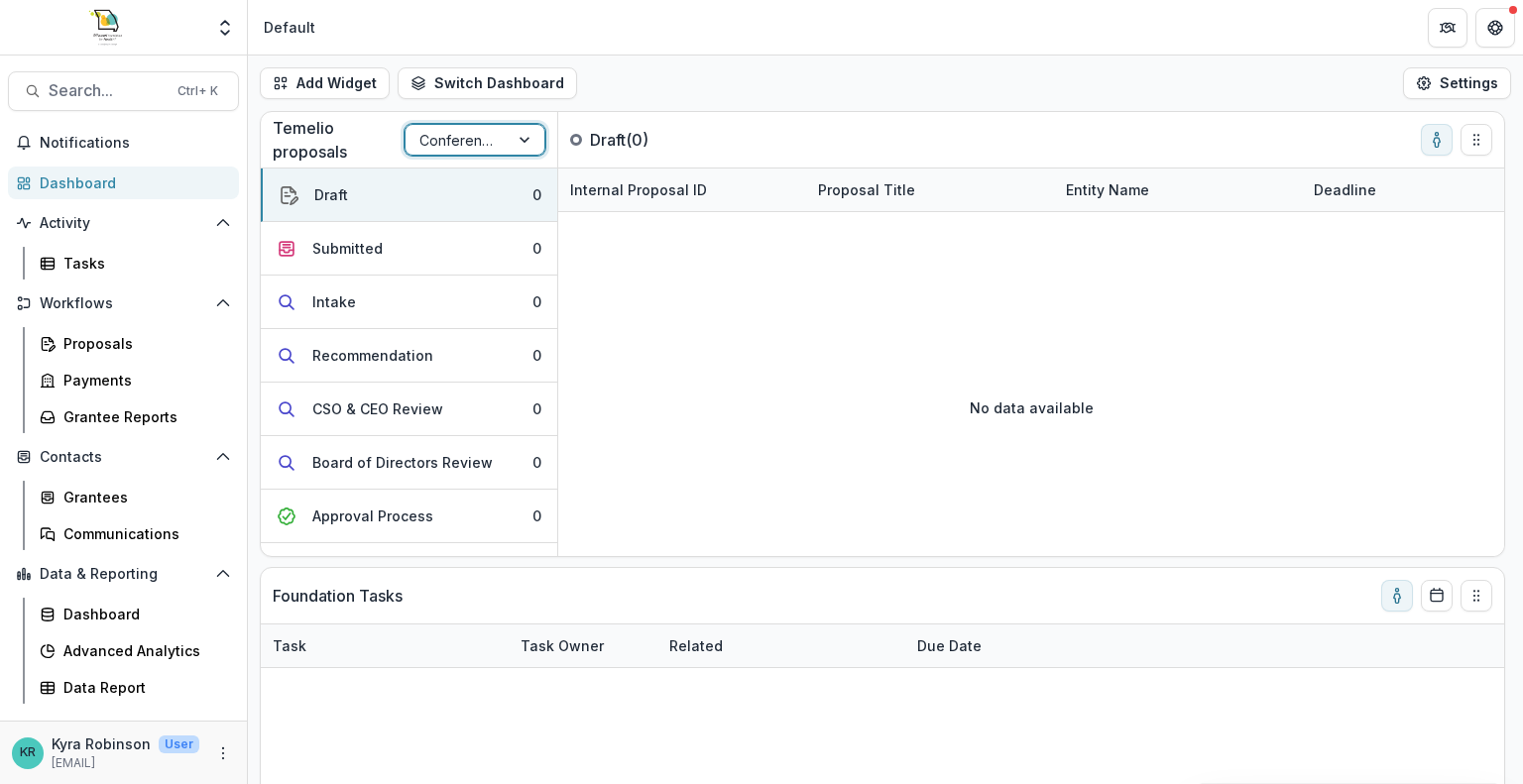 click at bounding box center [527, 140] 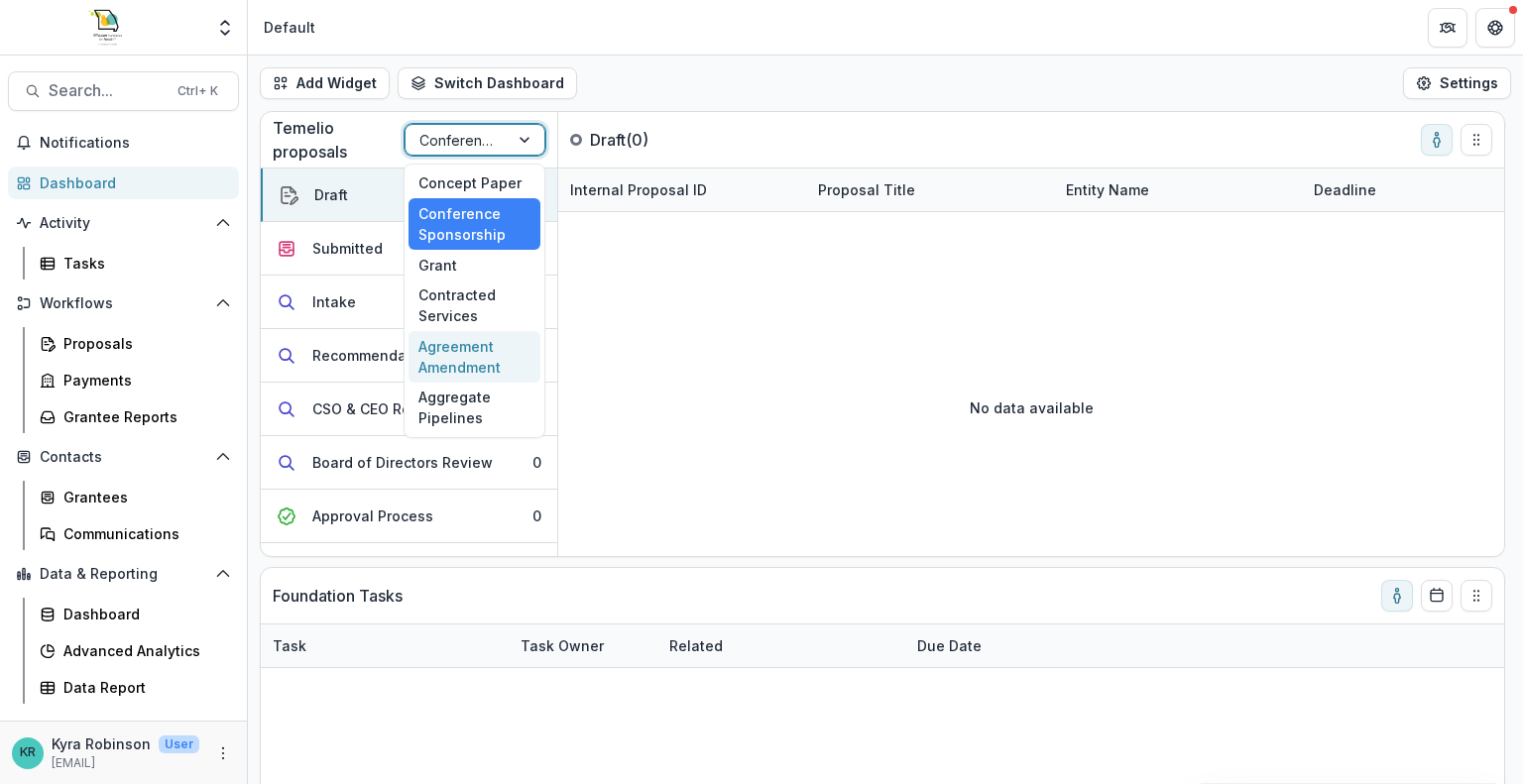 click on "Agreement Amendment" at bounding box center (474, 357) 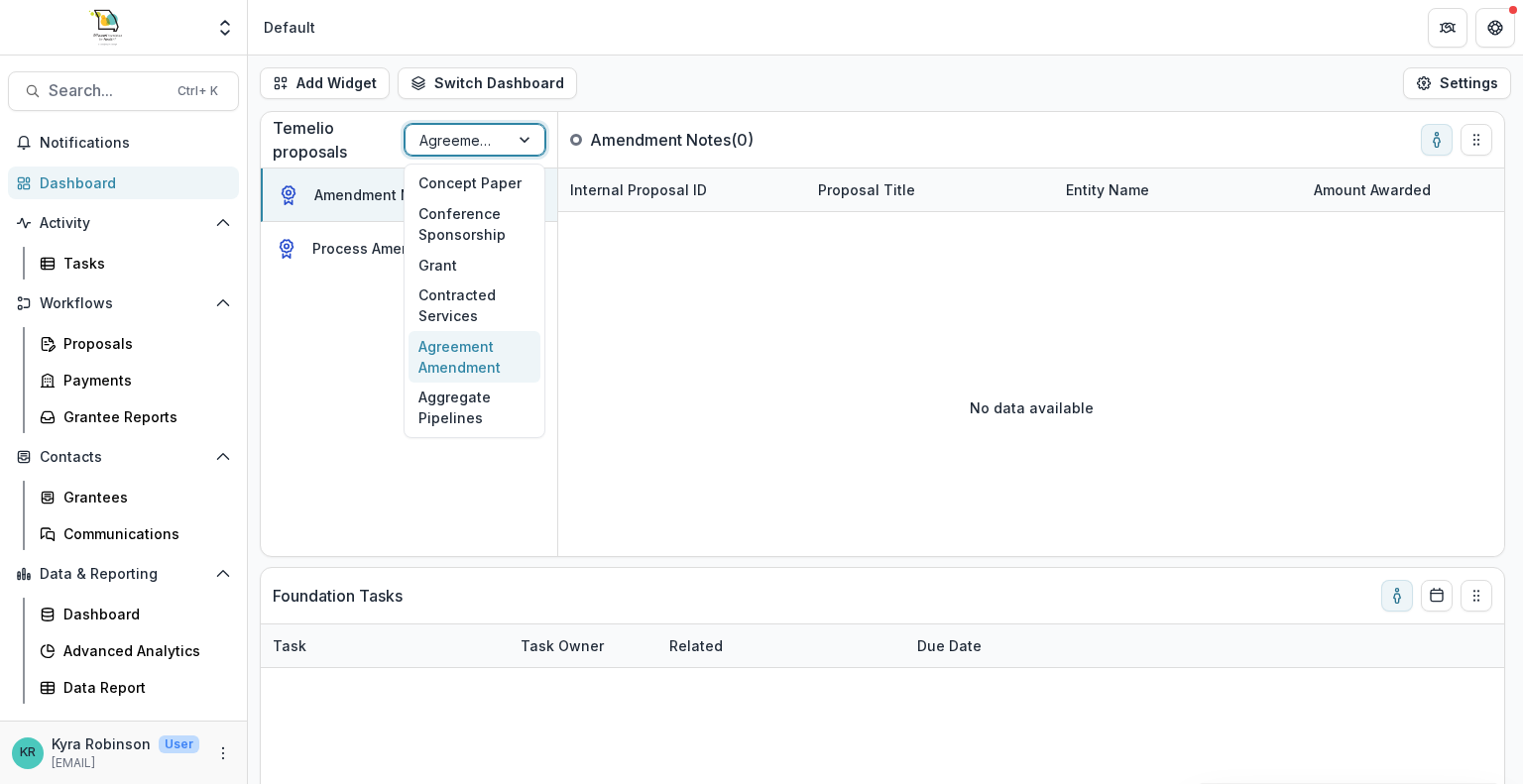 click at bounding box center [527, 140] 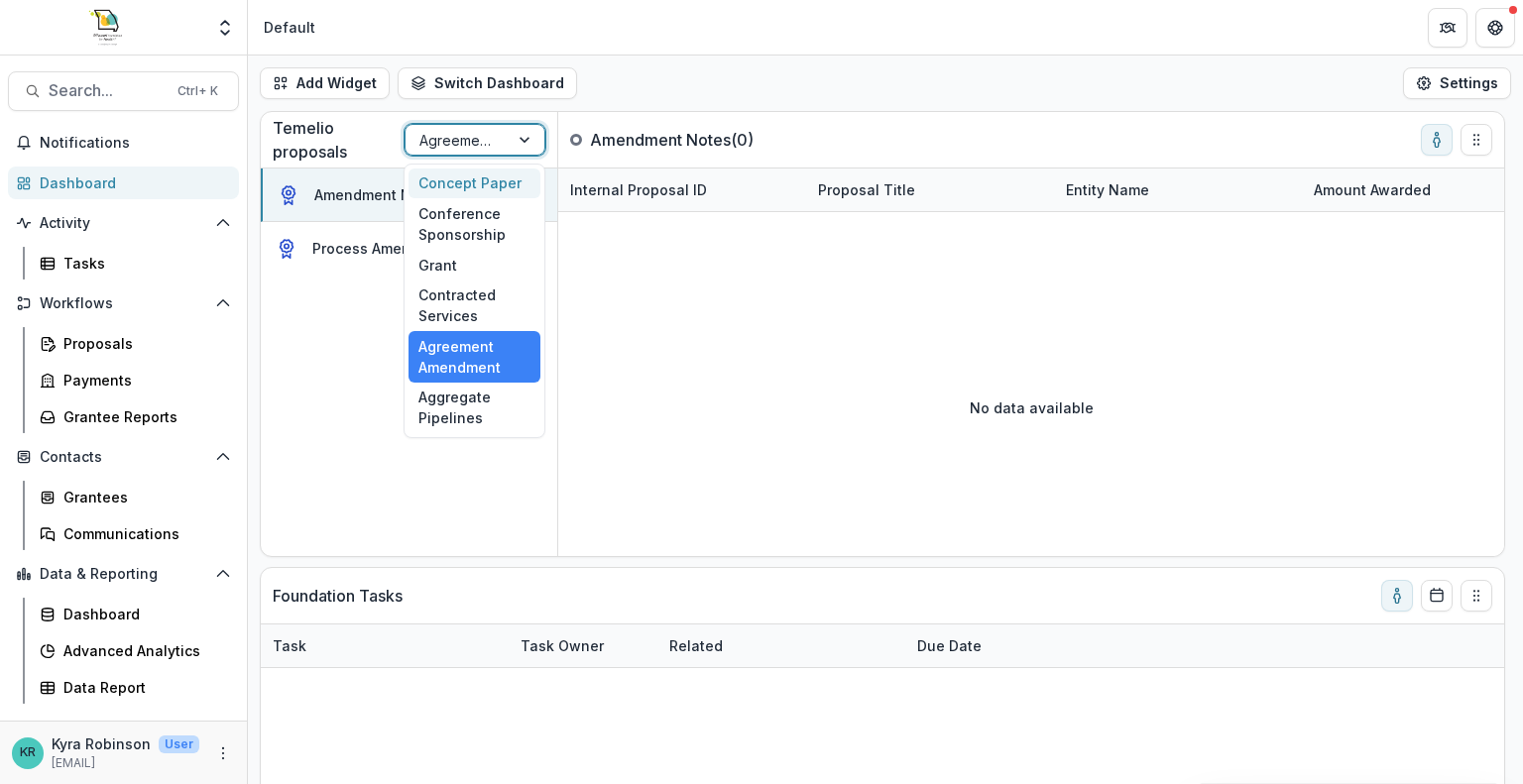 click on "Concept Paper" at bounding box center [474, 183] 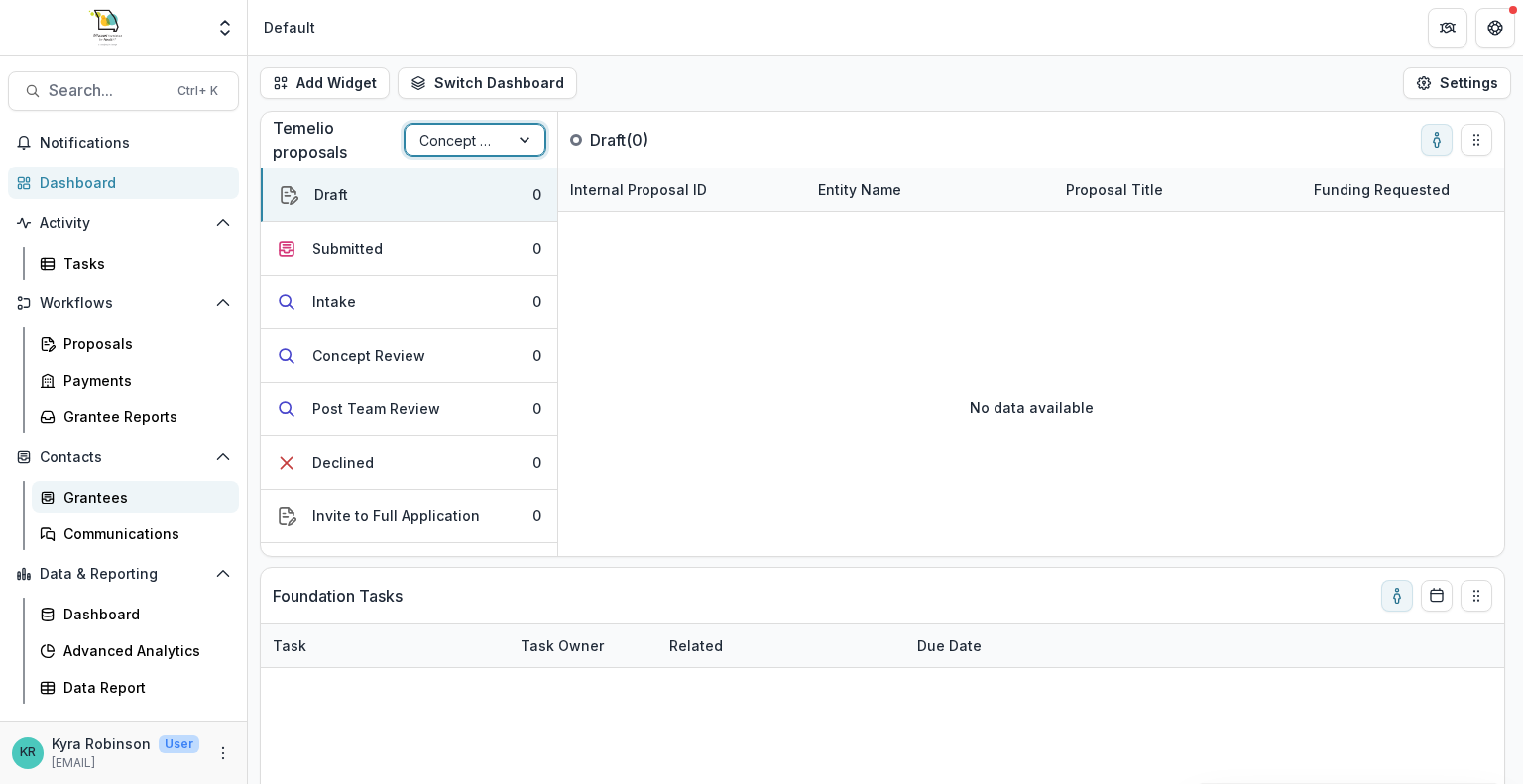 click on "Grantees" at bounding box center (143, 497) 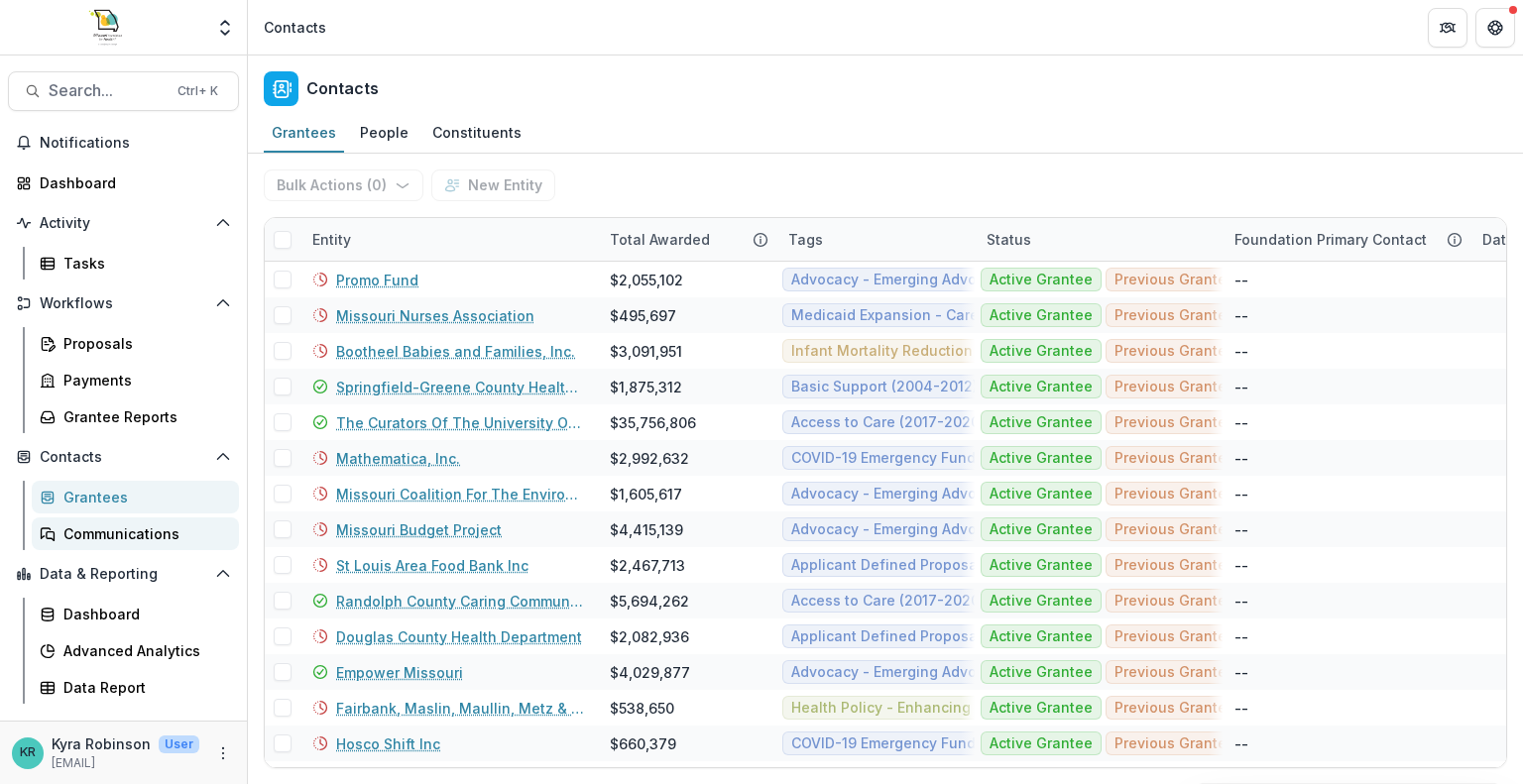 click on "Communications" at bounding box center [143, 533] 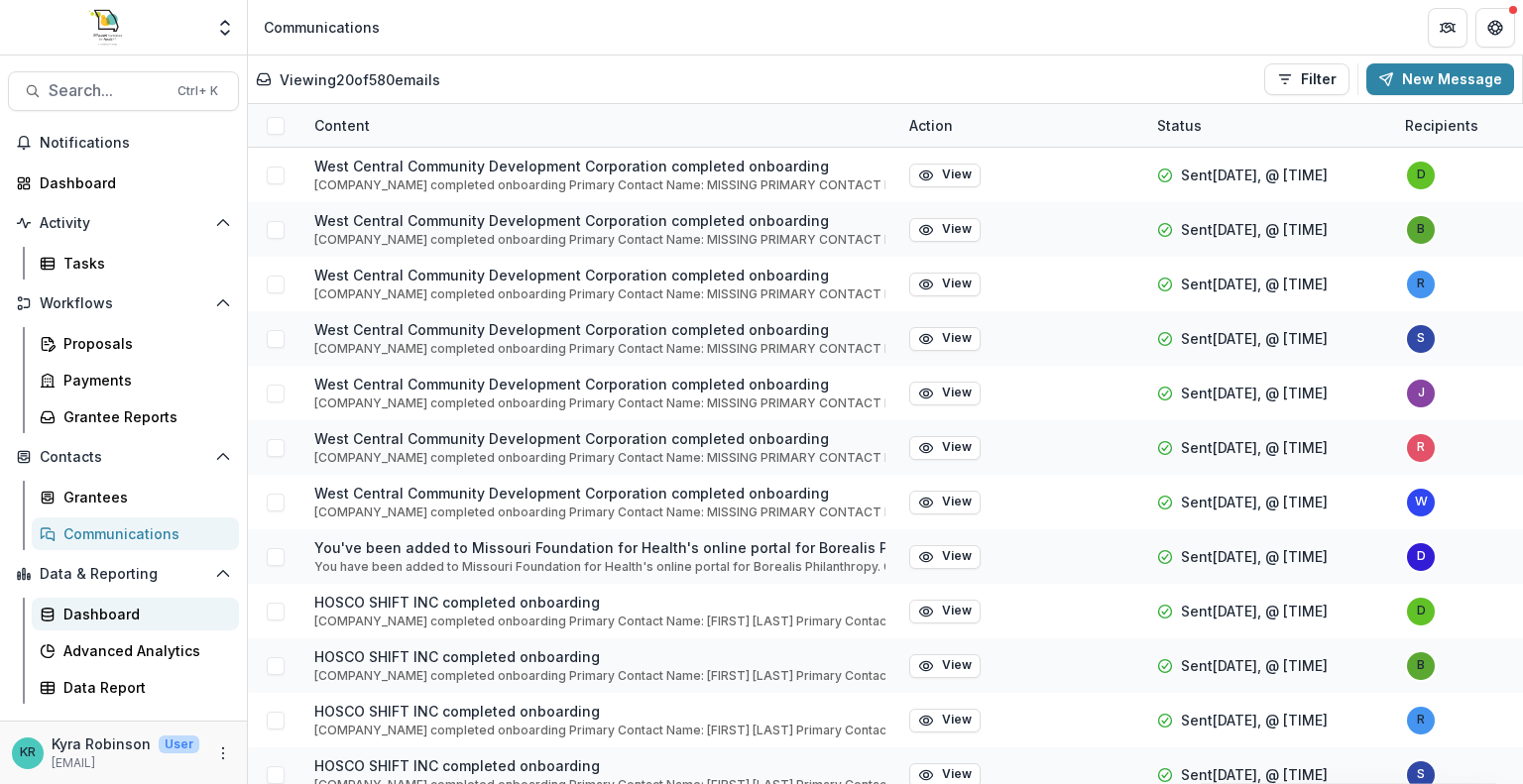 click on "Dashboard" at bounding box center (143, 614) 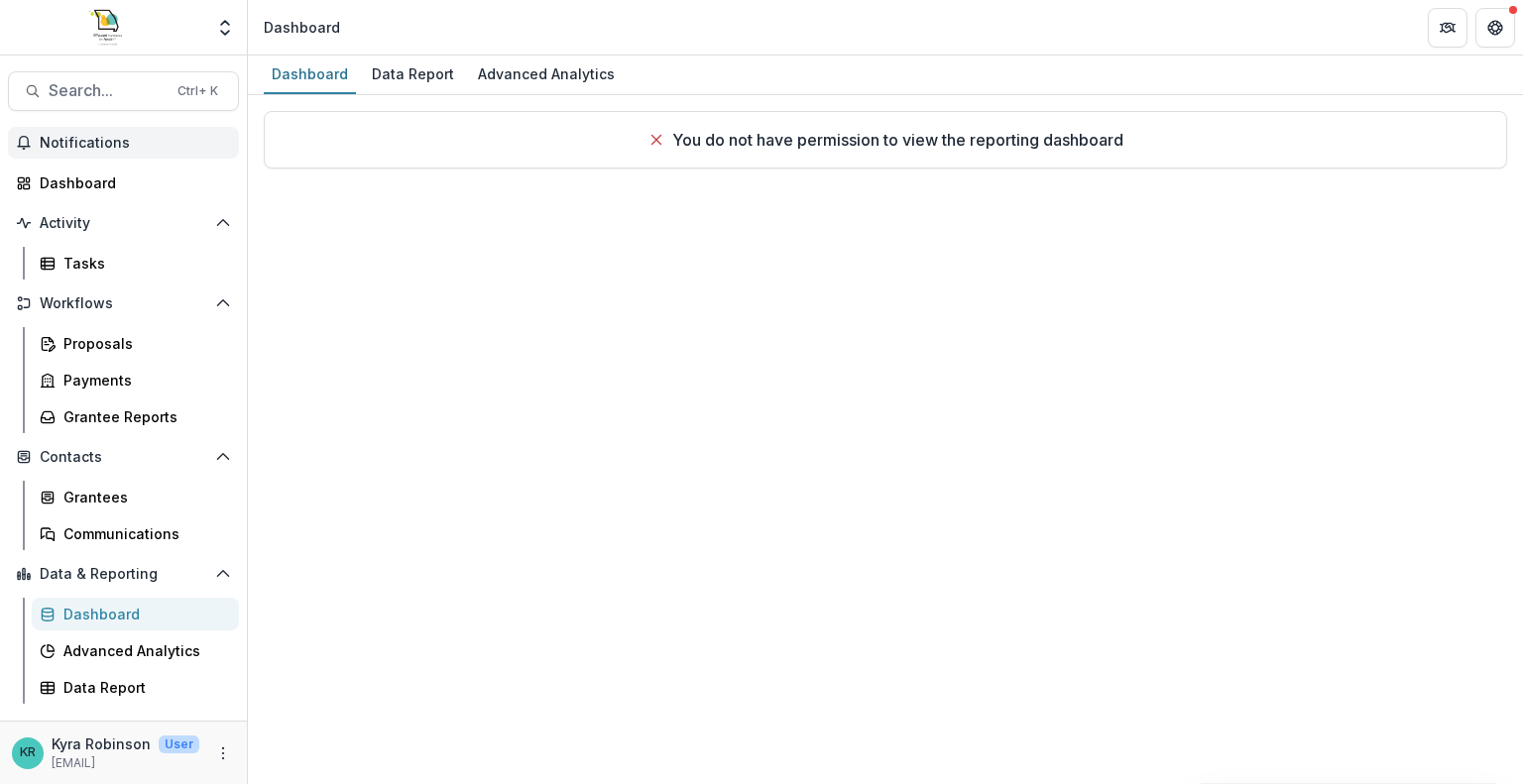 click on "Notifications" at bounding box center [123, 143] 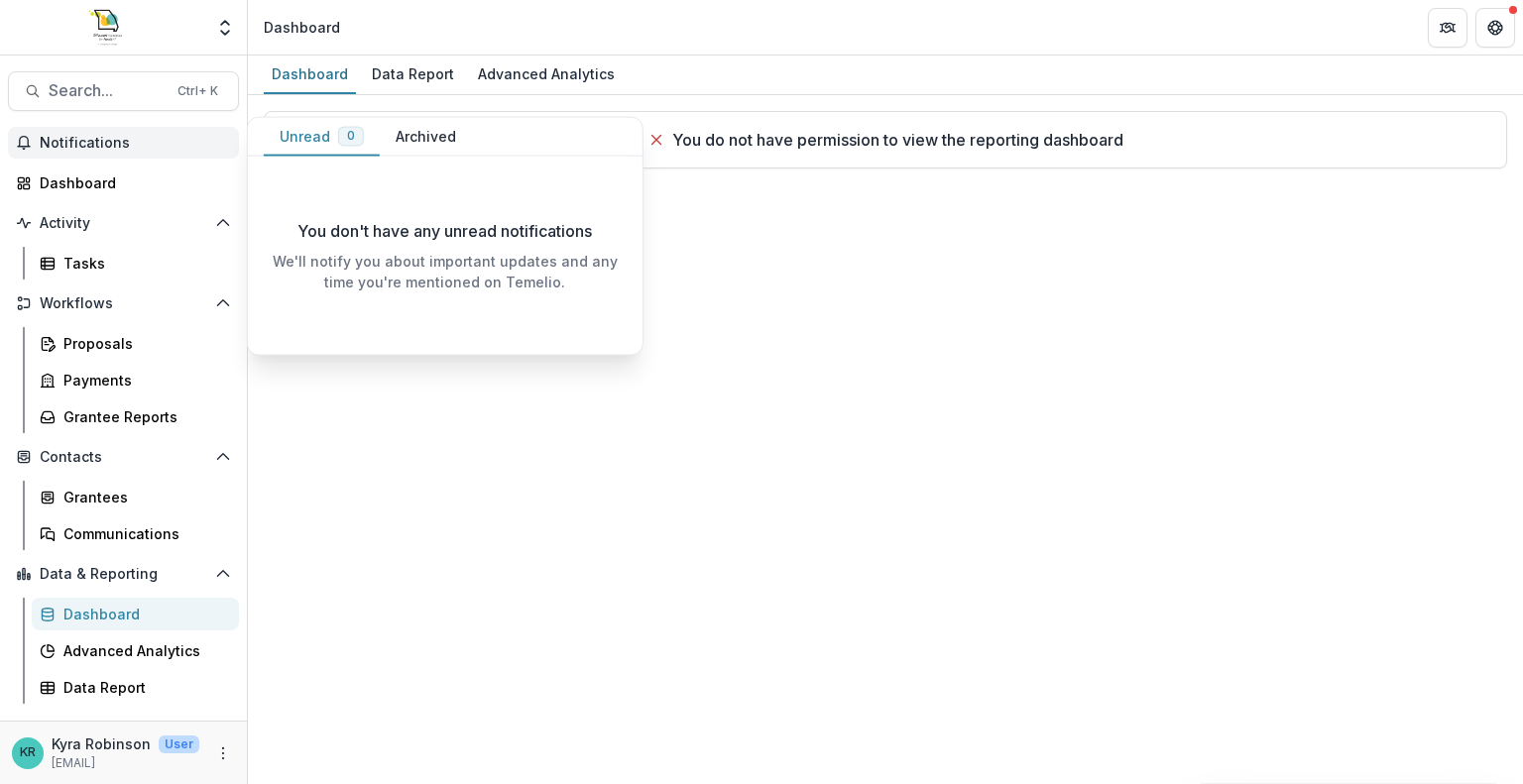 click on "Notifications" at bounding box center [123, 143] 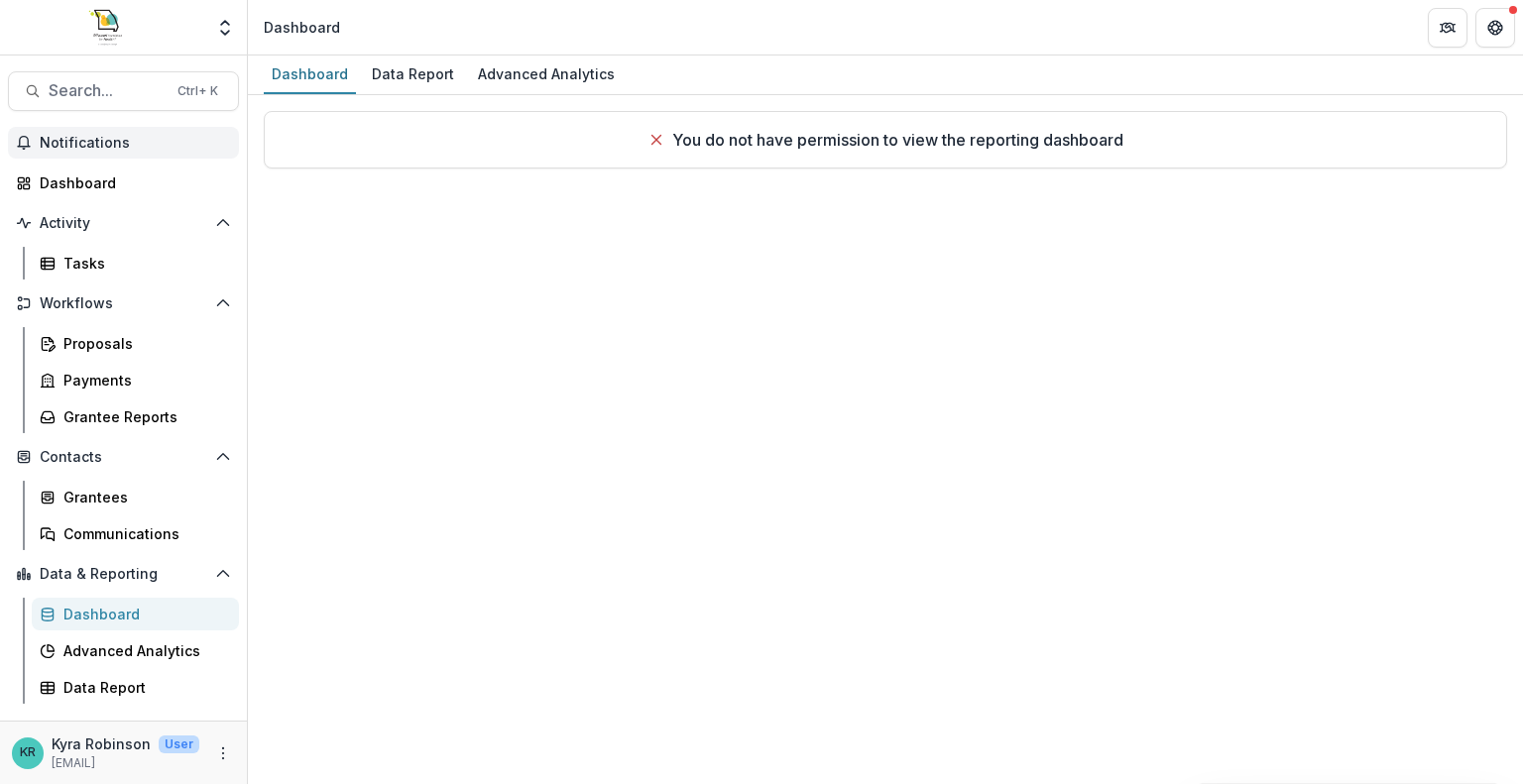 click on "Notifications" at bounding box center [123, 143] 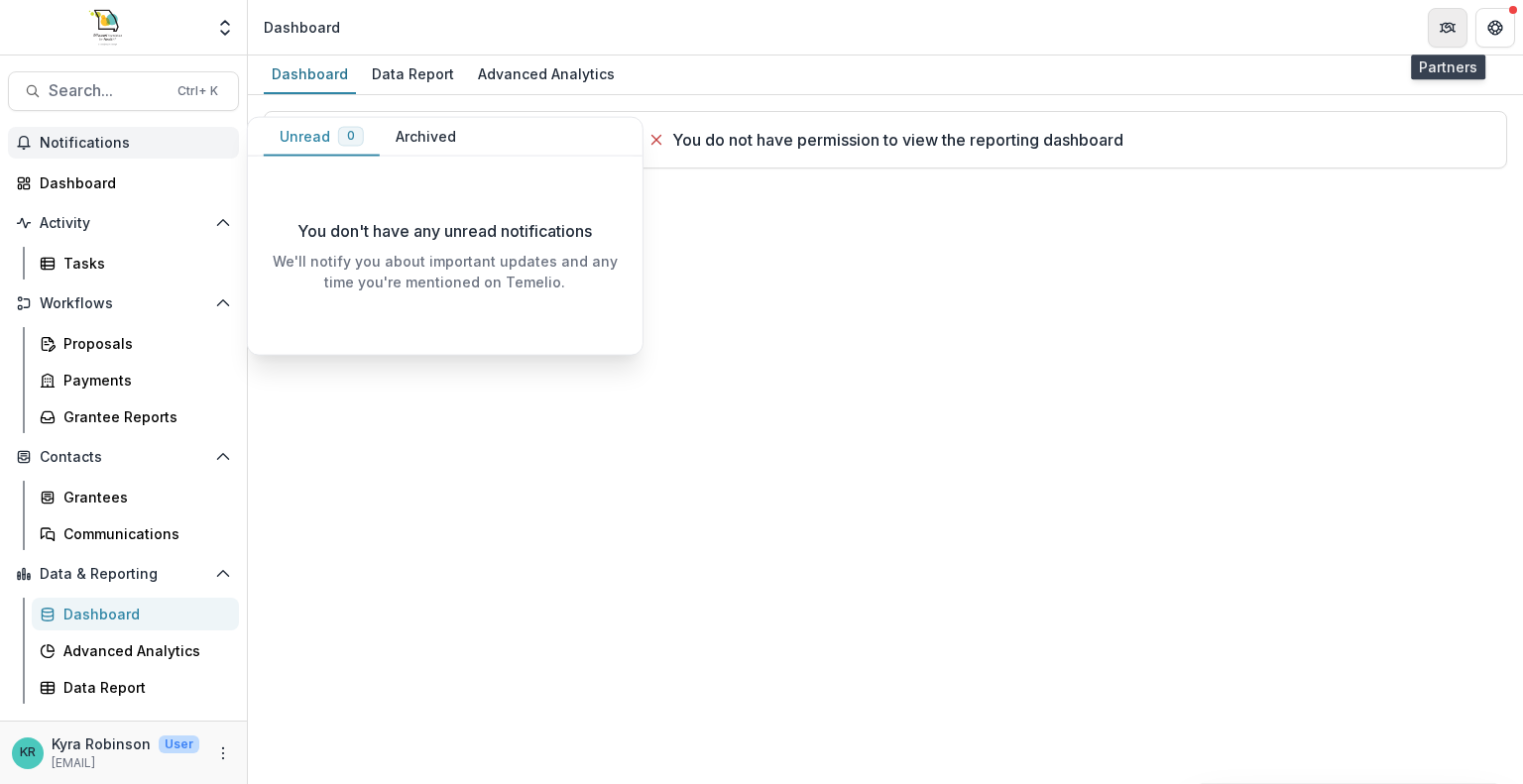 click at bounding box center [1448, 28] 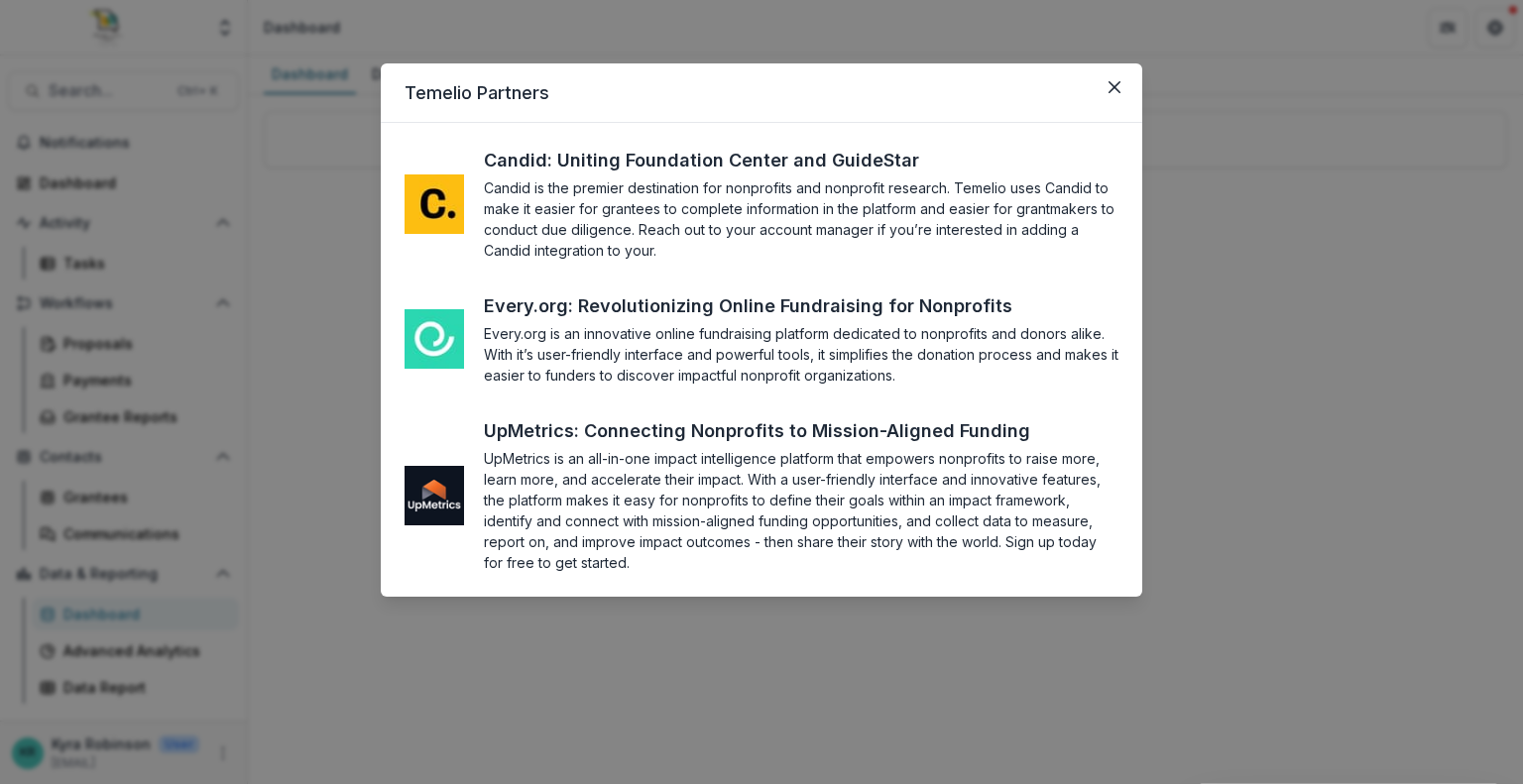 click on "Temelio Partners" at bounding box center [762, 93] 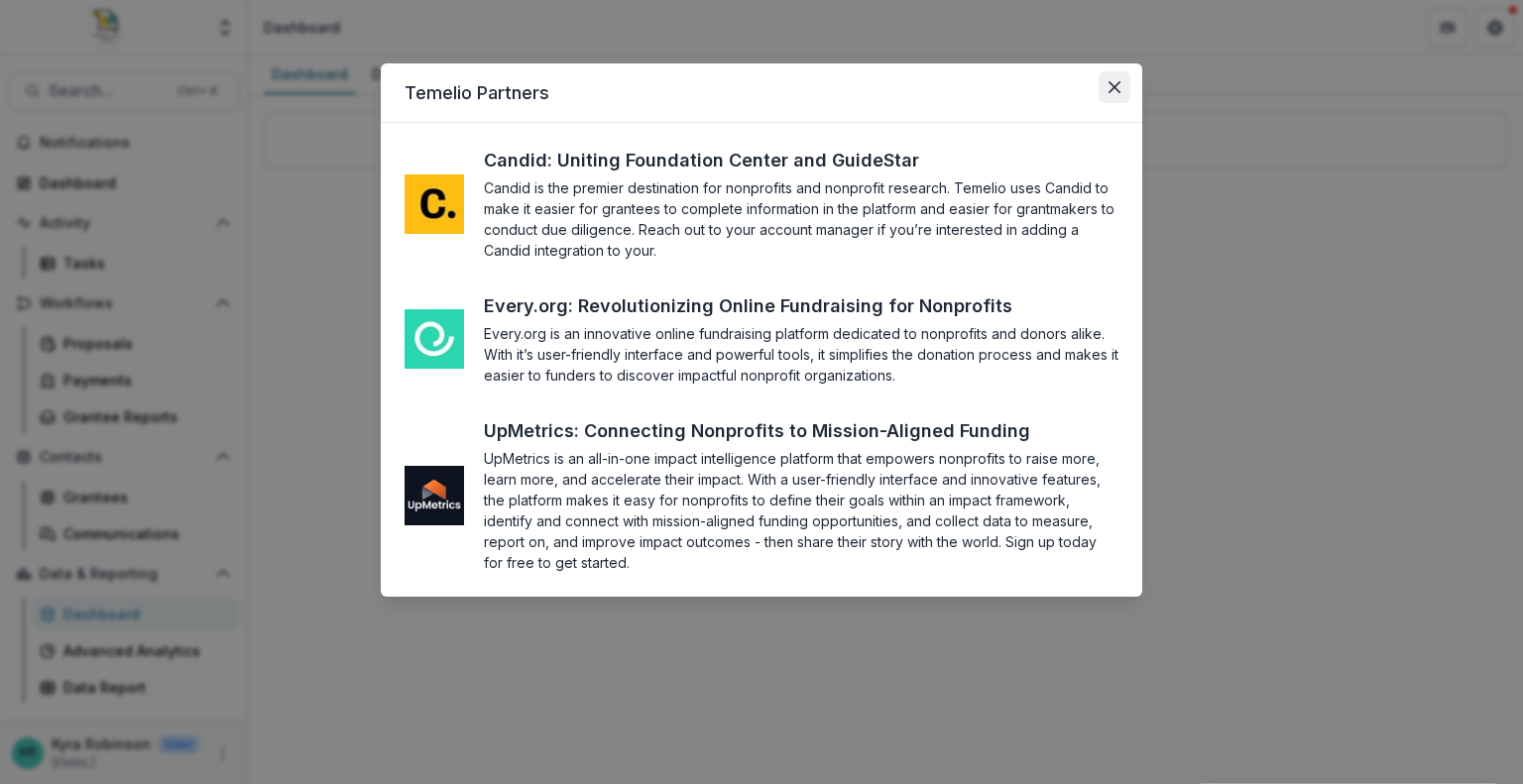 click 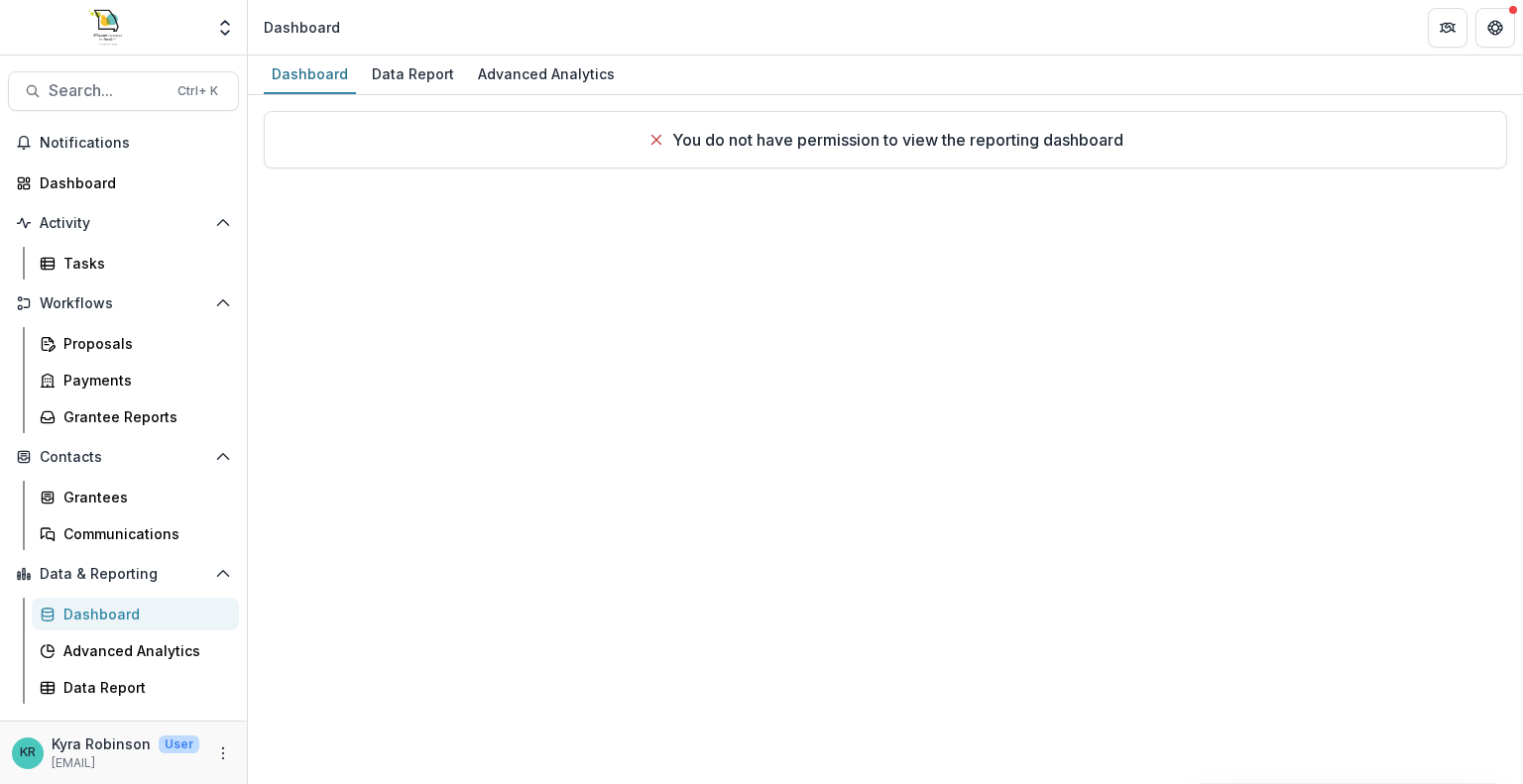 click at bounding box center [106, 28] 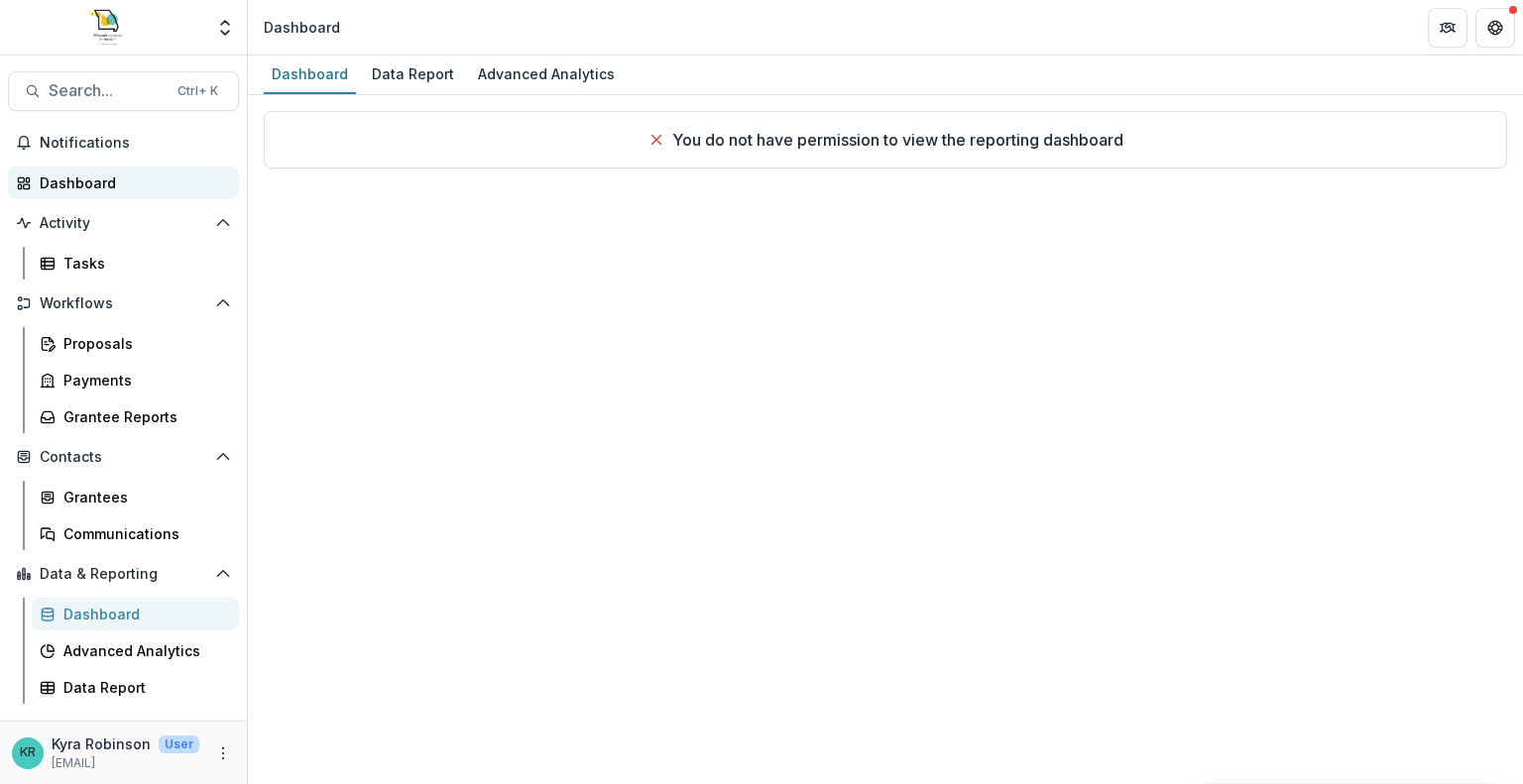 click on "Dashboard" at bounding box center (123, 182) 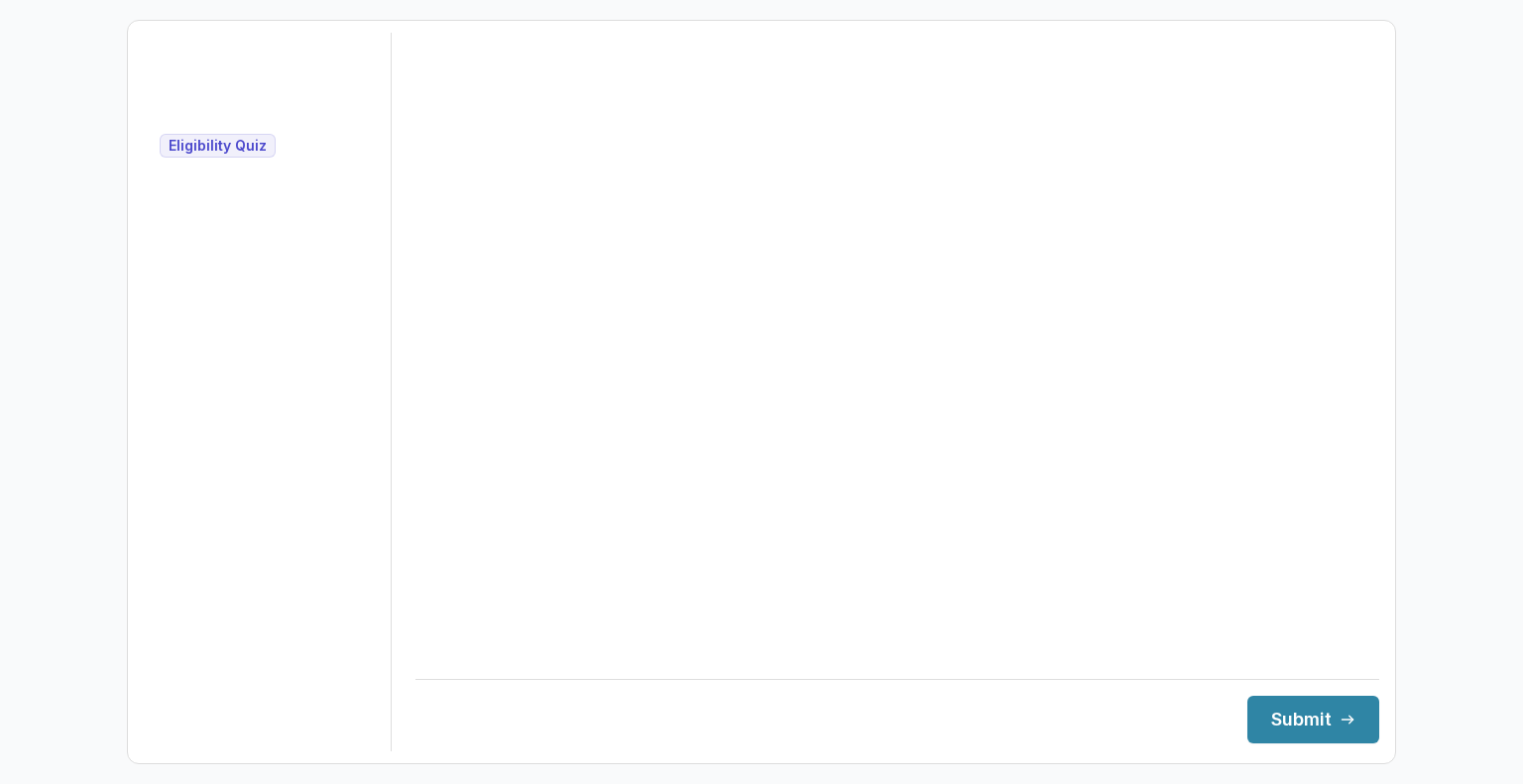 scroll, scrollTop: 0, scrollLeft: 0, axis: both 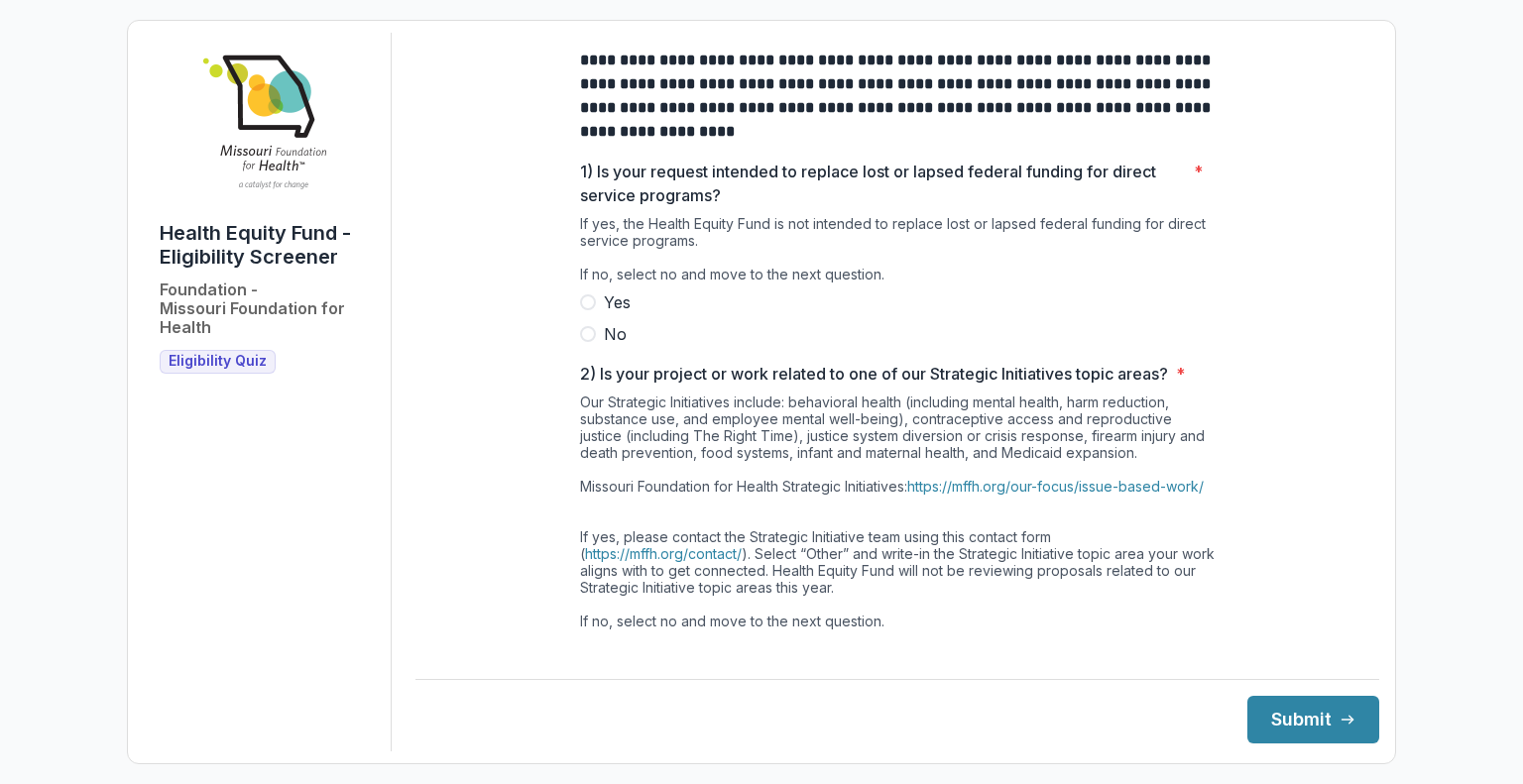 click on "Yes" at bounding box center [897, 302] 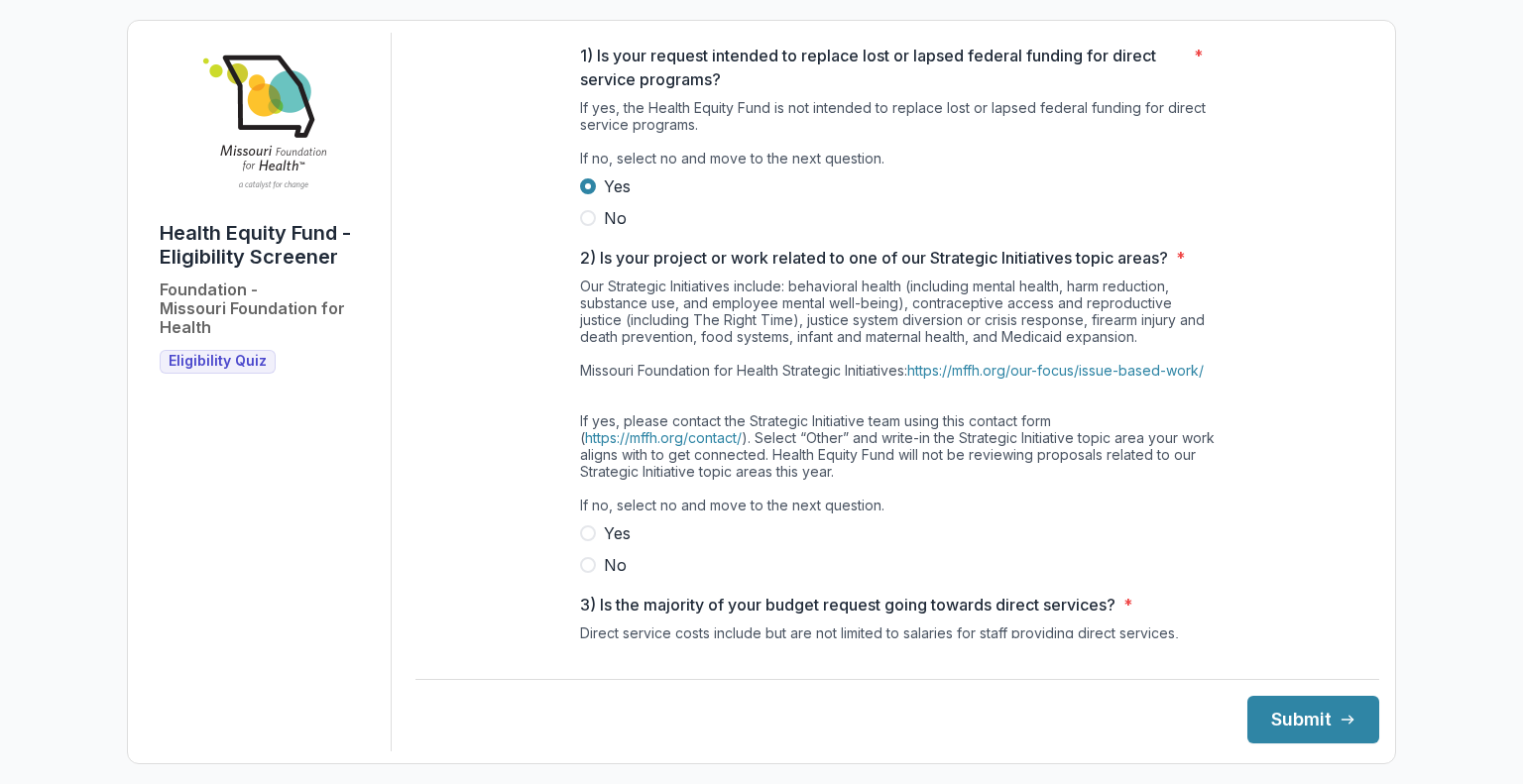 scroll, scrollTop: 0, scrollLeft: 0, axis: both 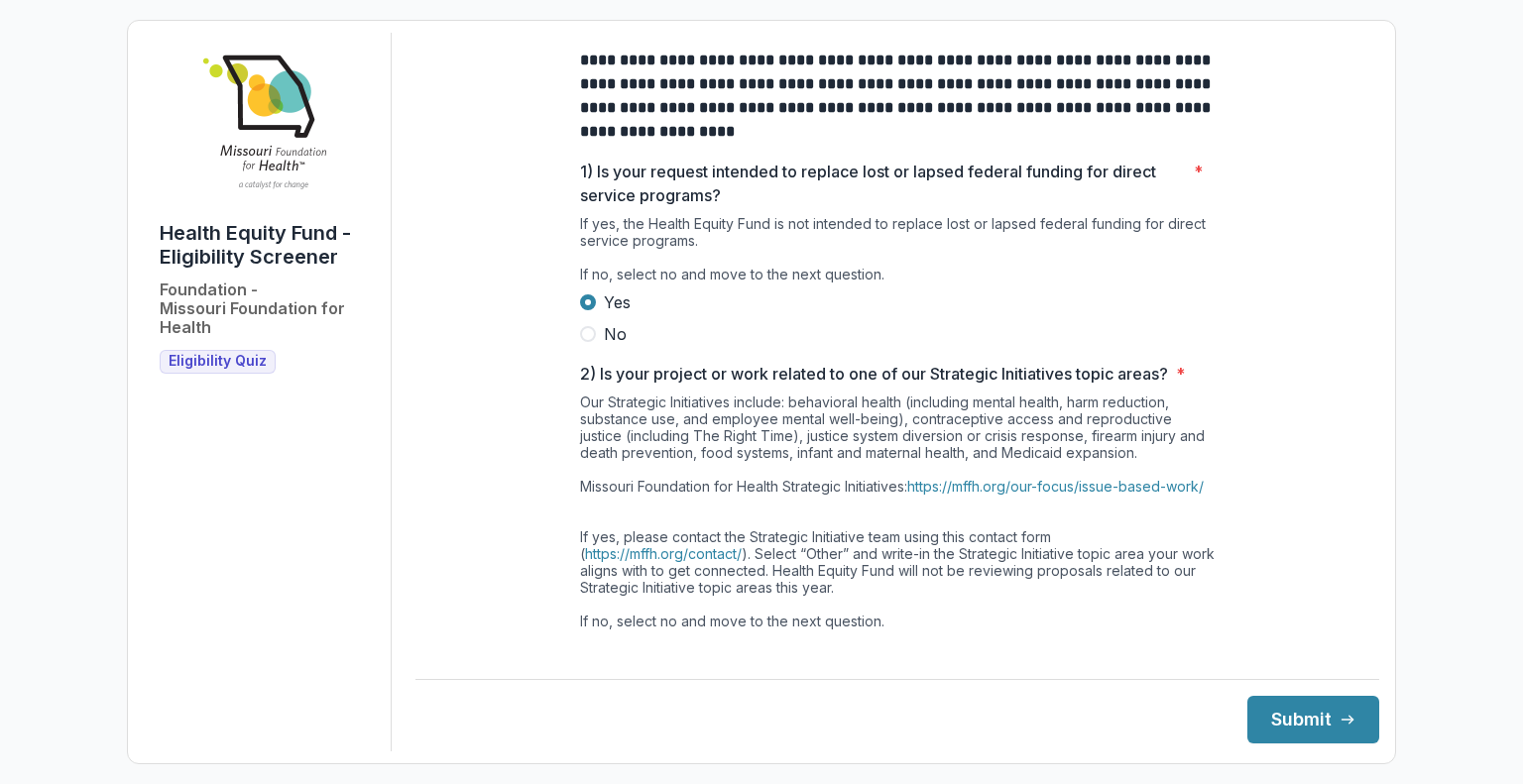 click on "Yes" at bounding box center [897, 302] 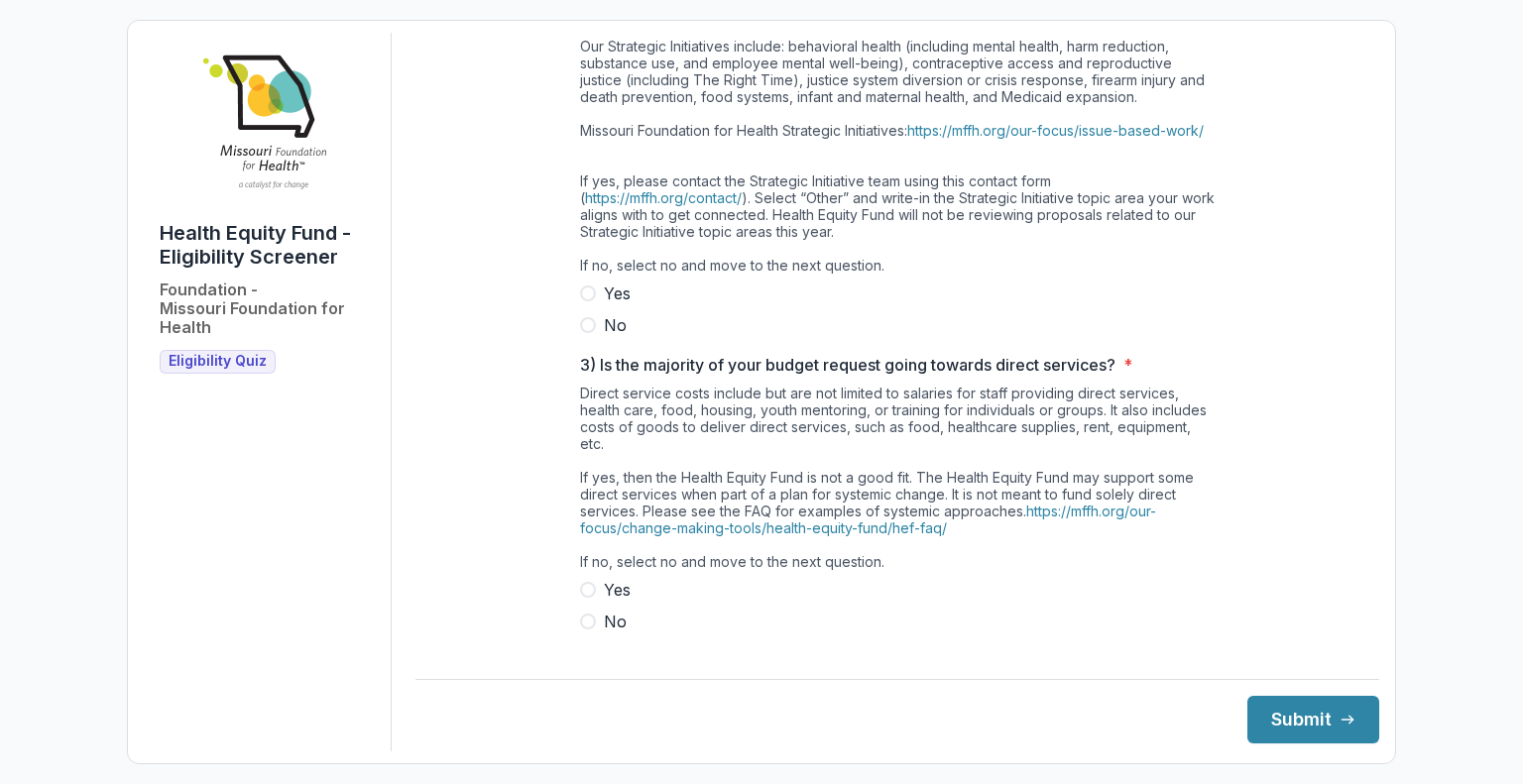 scroll, scrollTop: 587, scrollLeft: 0, axis: vertical 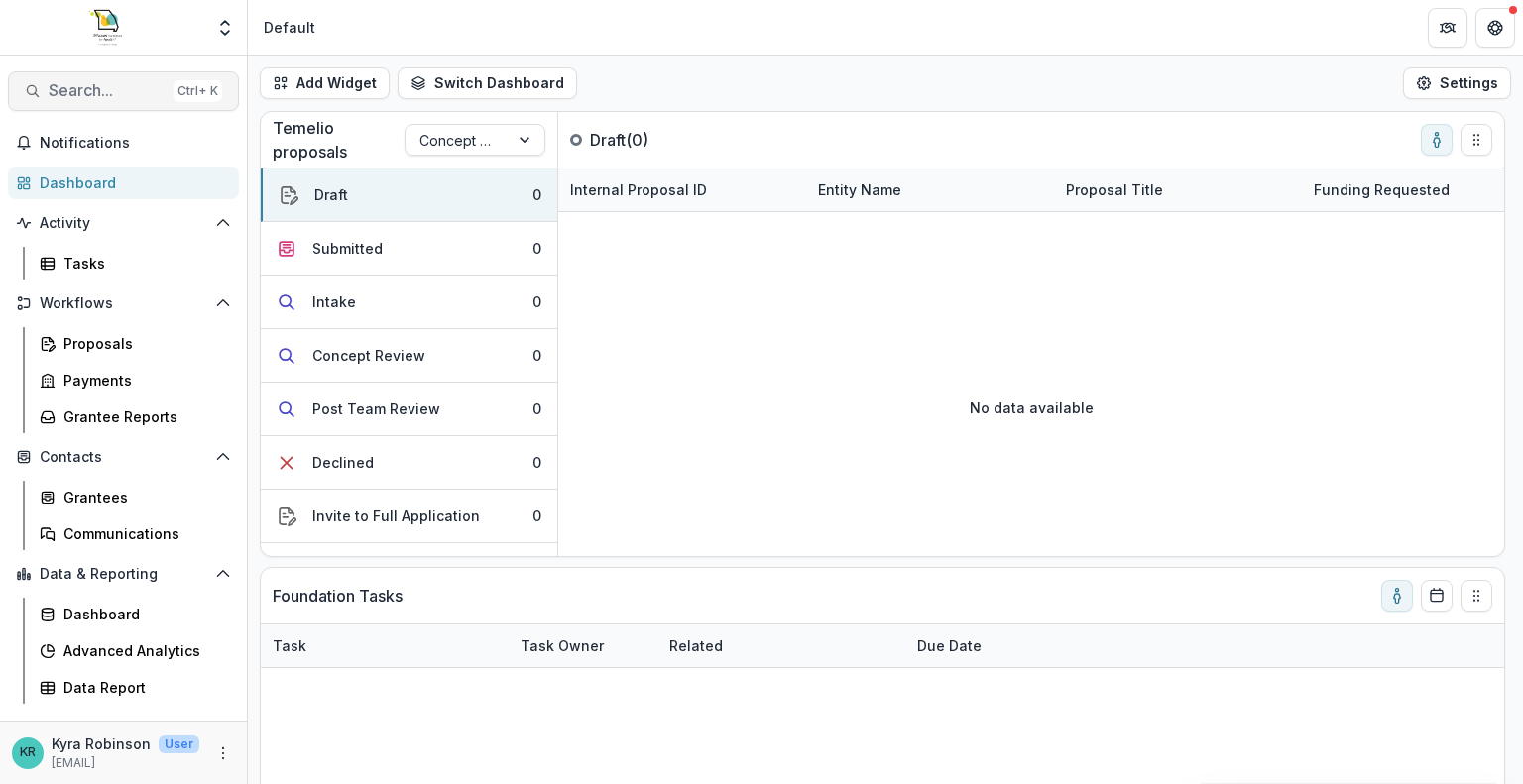 click on "Search..." at bounding box center [107, 90] 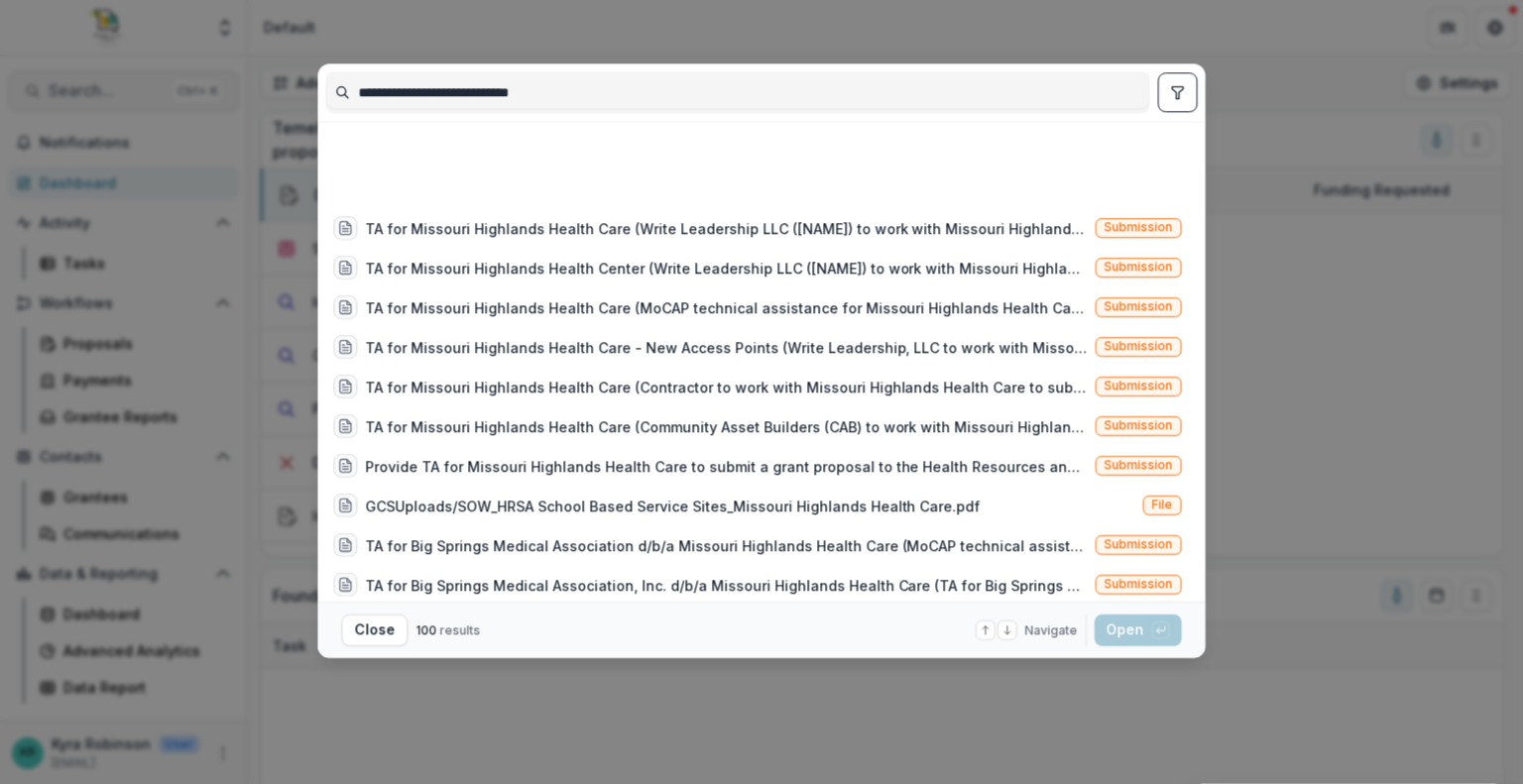 scroll, scrollTop: 713, scrollLeft: 0, axis: vertical 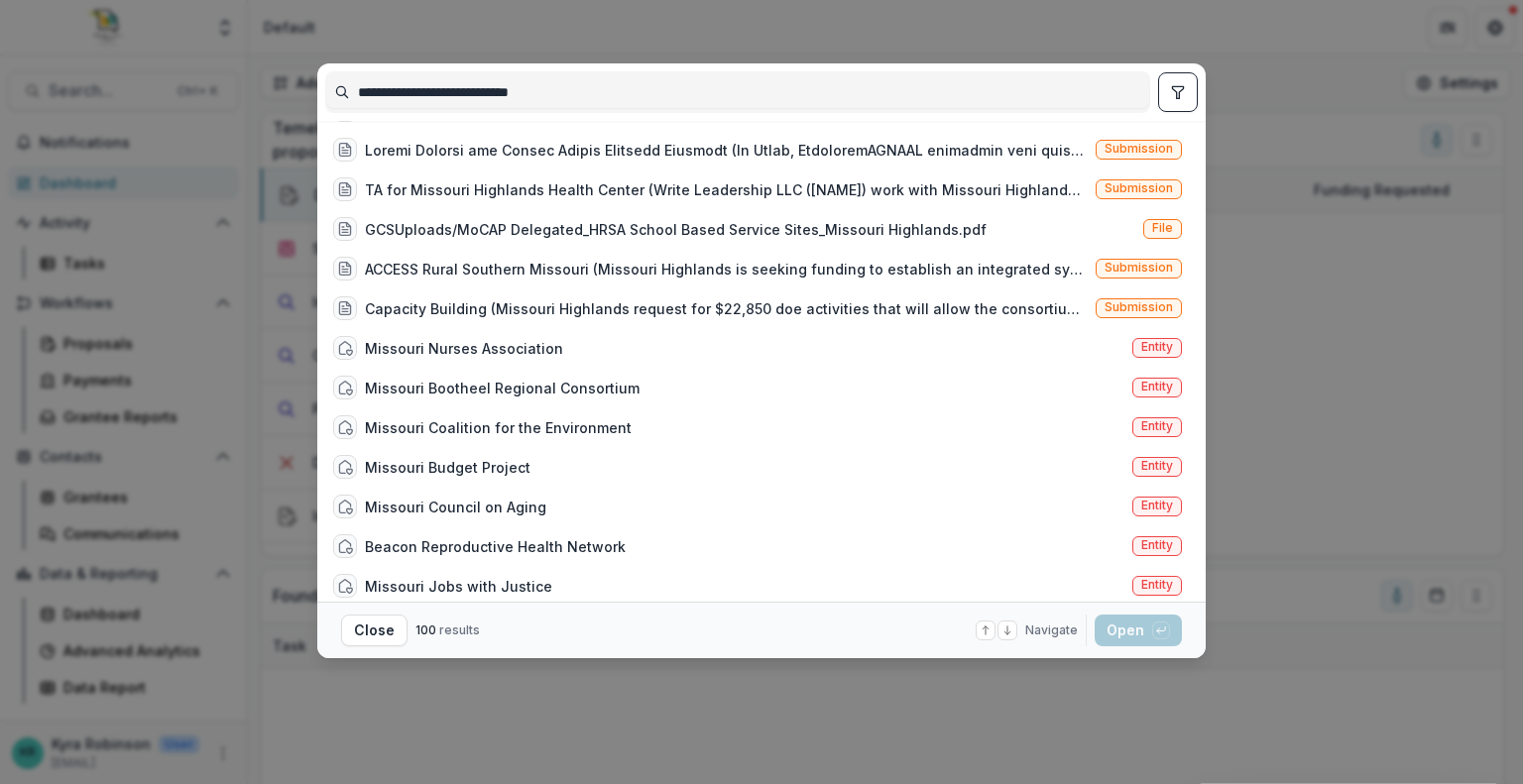 drag, startPoint x: 592, startPoint y: 82, endPoint x: 343, endPoint y: 82, distance: 249 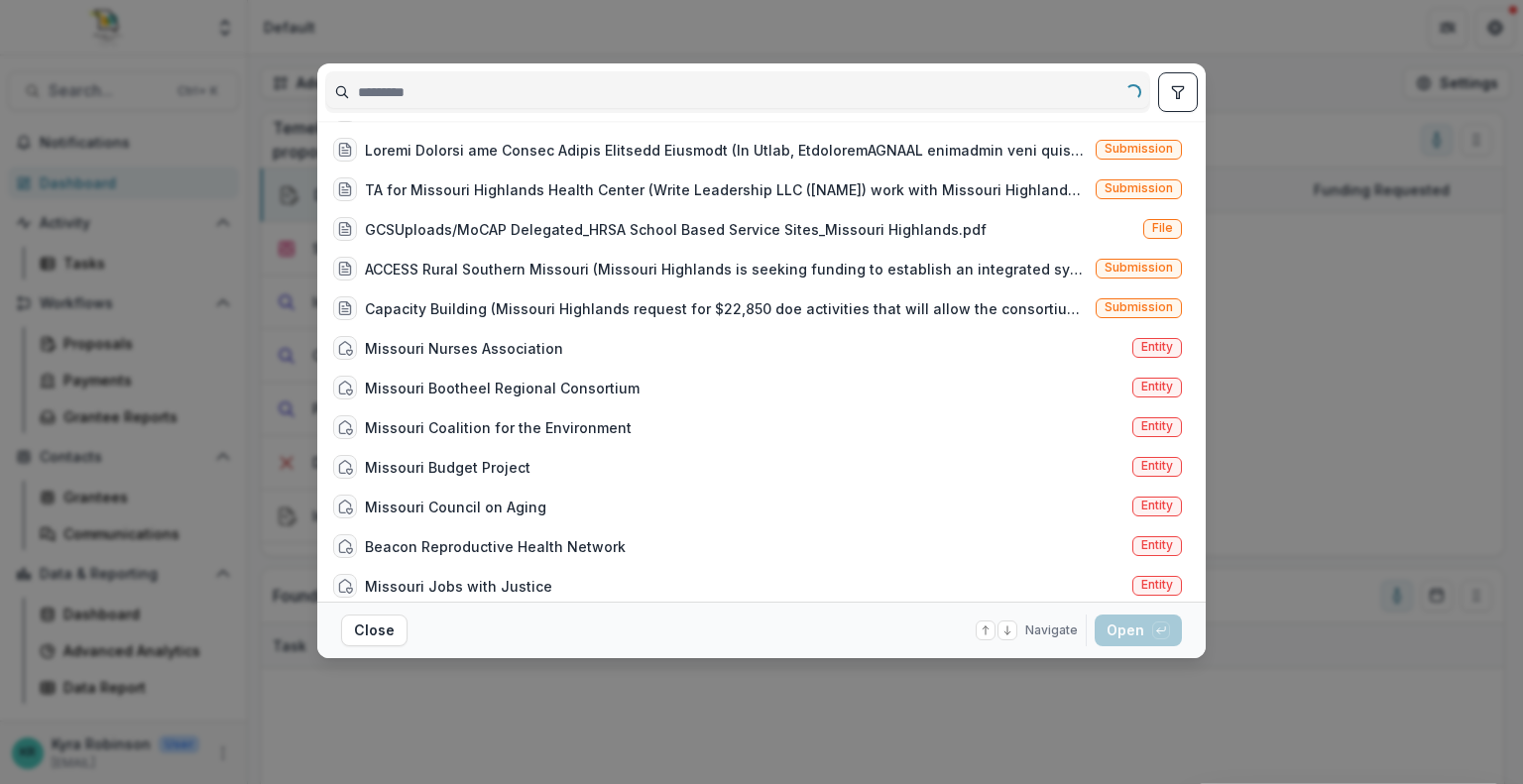 scroll, scrollTop: 0, scrollLeft: 0, axis: both 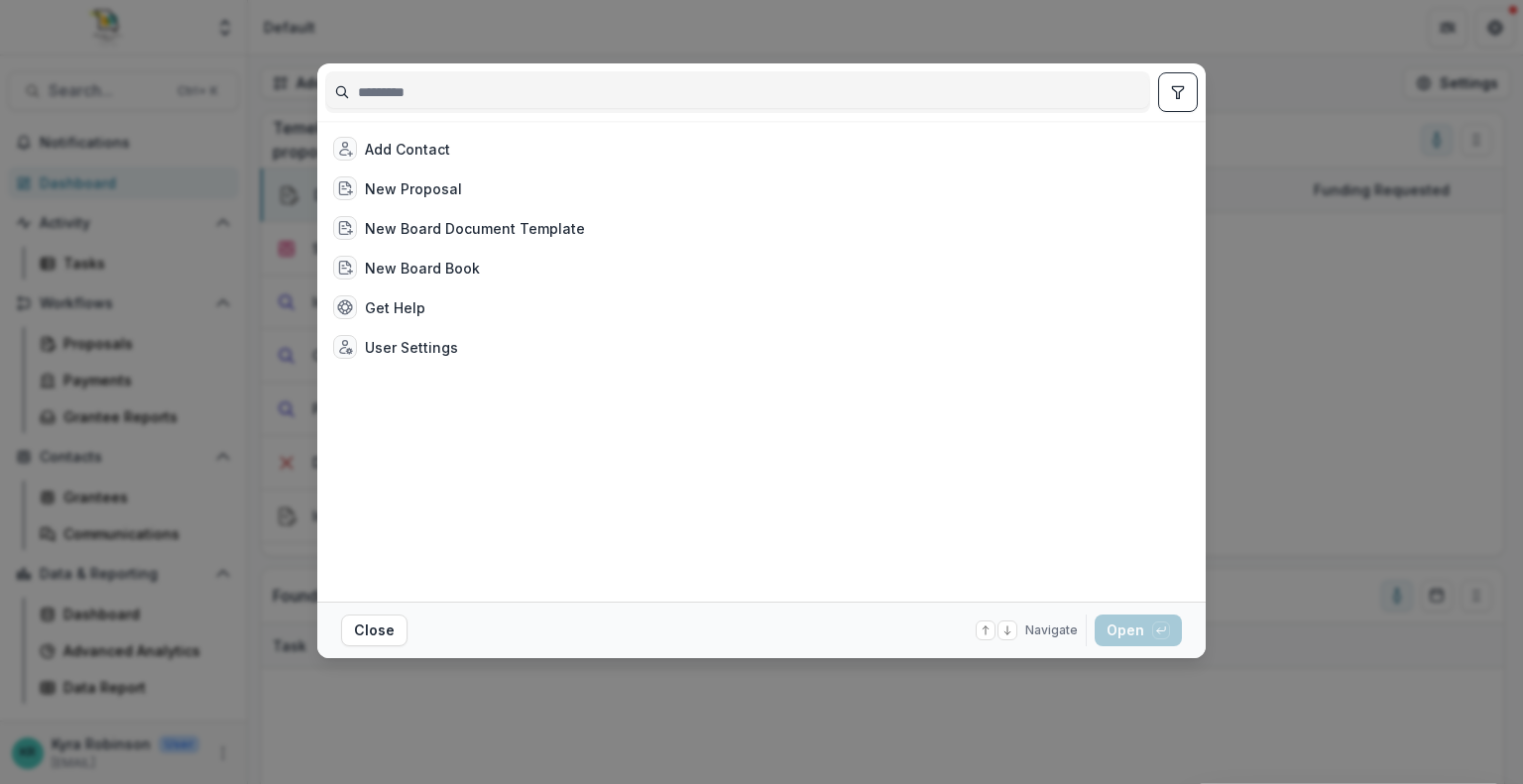 click at bounding box center (738, 92) 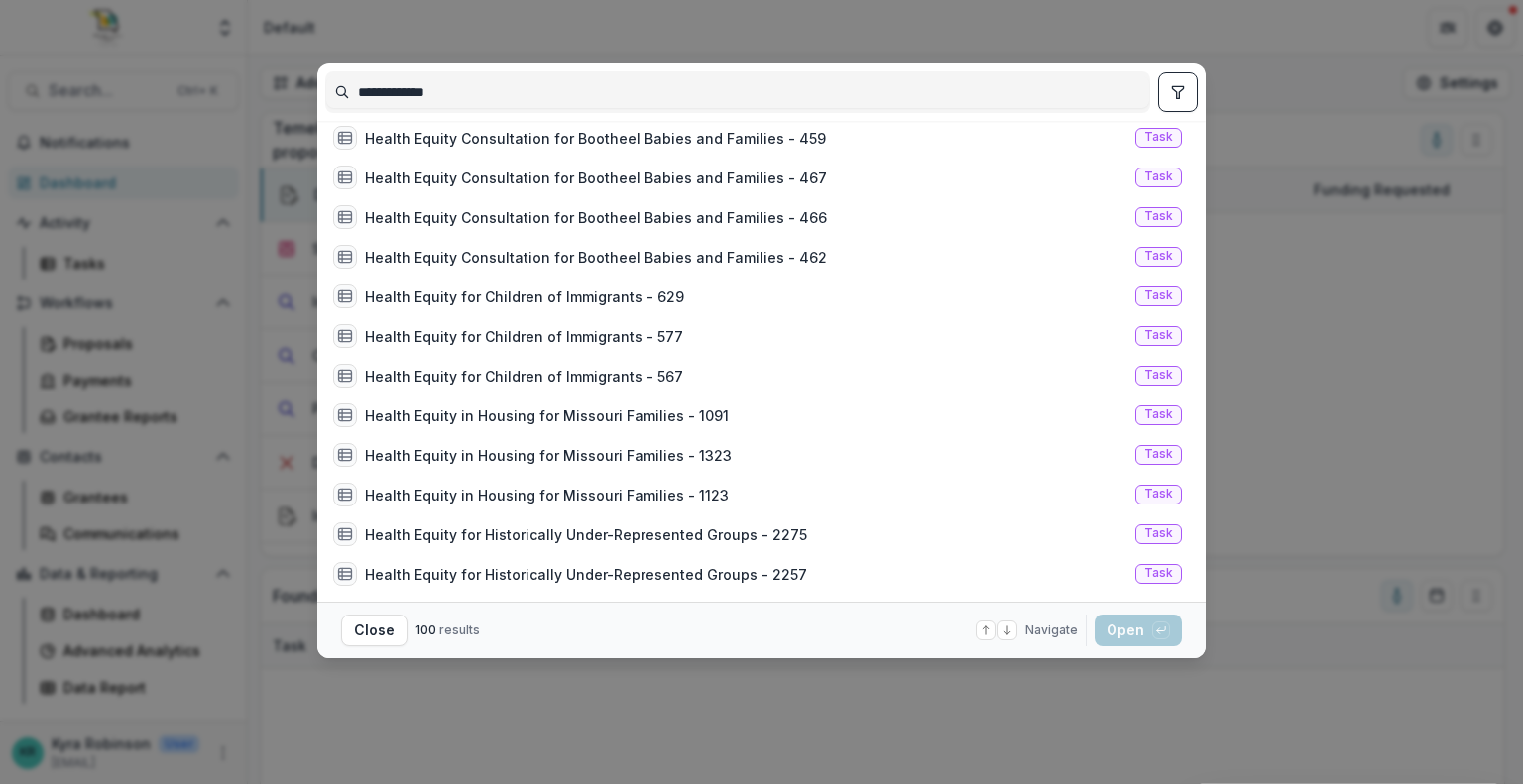scroll, scrollTop: 709, scrollLeft: 0, axis: vertical 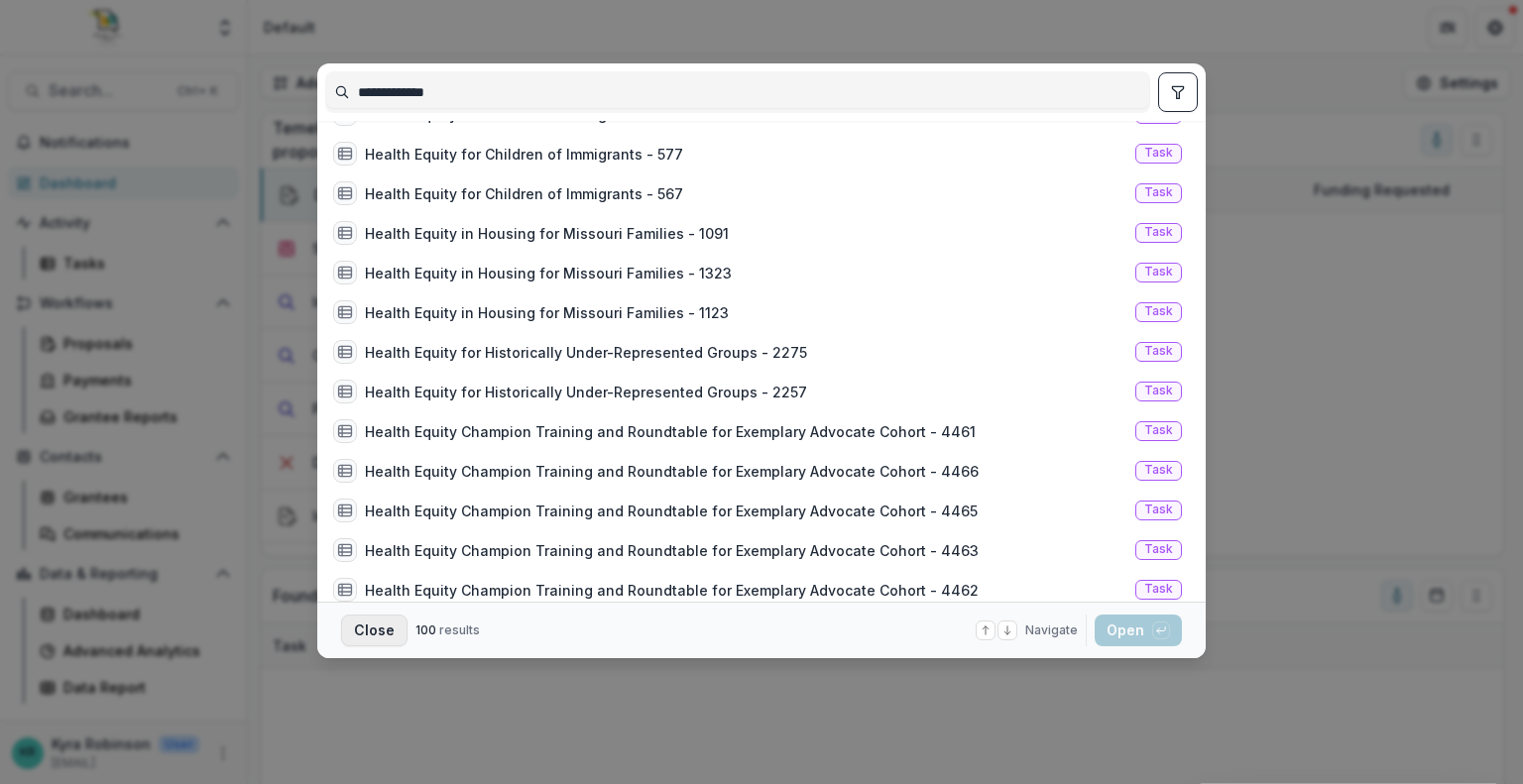 type on "**********" 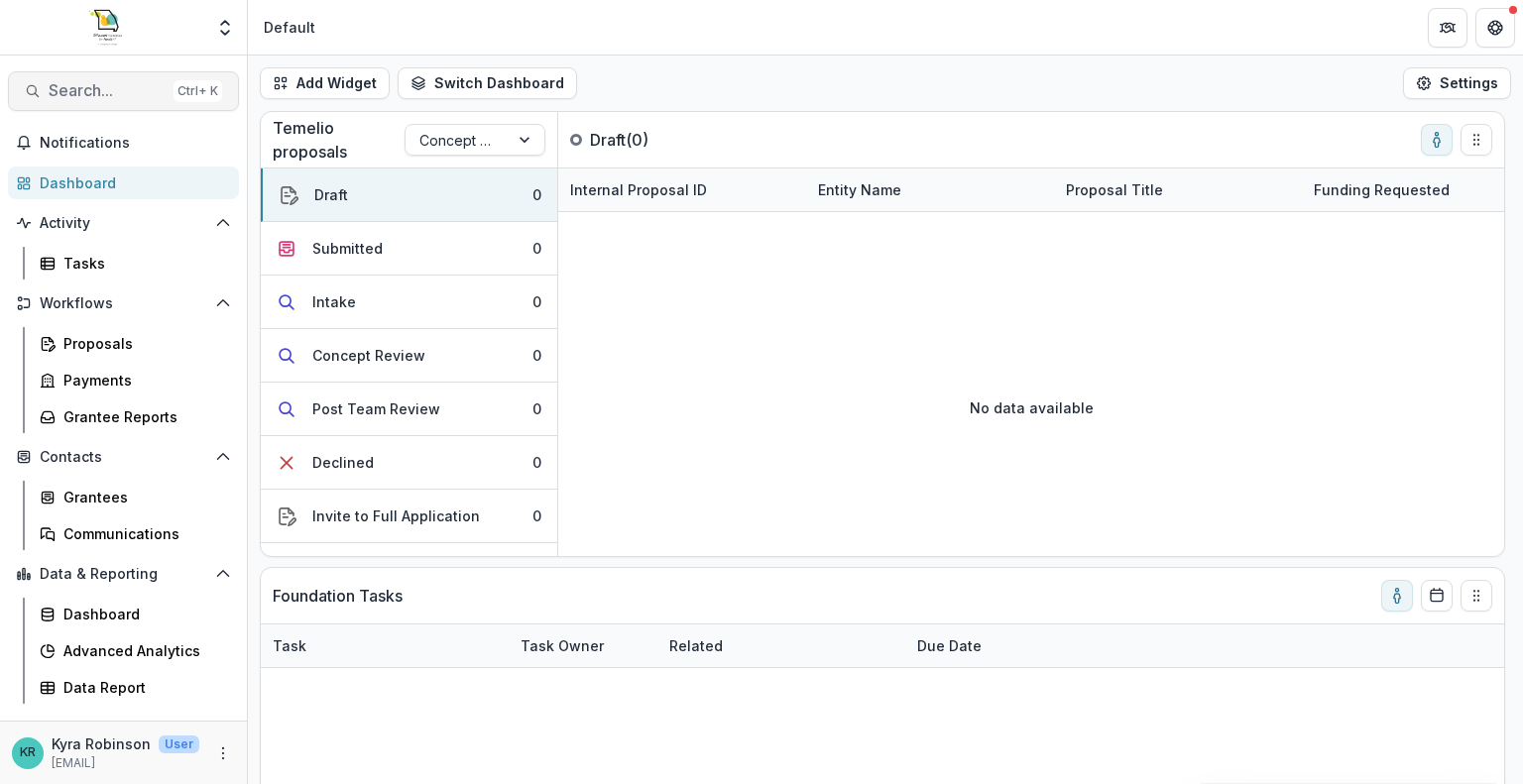 click on "Search..." at bounding box center [107, 90] 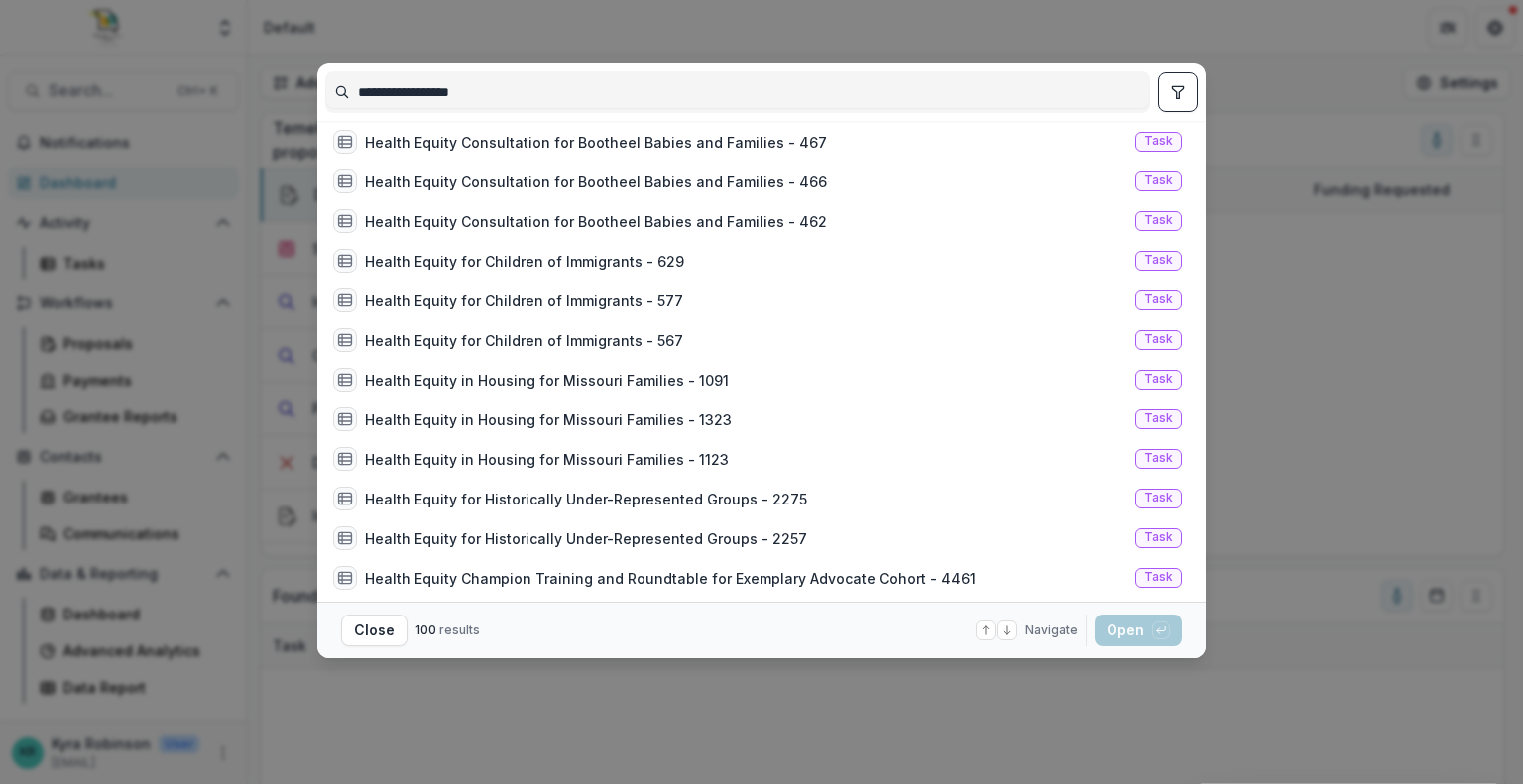 scroll, scrollTop: 3220, scrollLeft: 0, axis: vertical 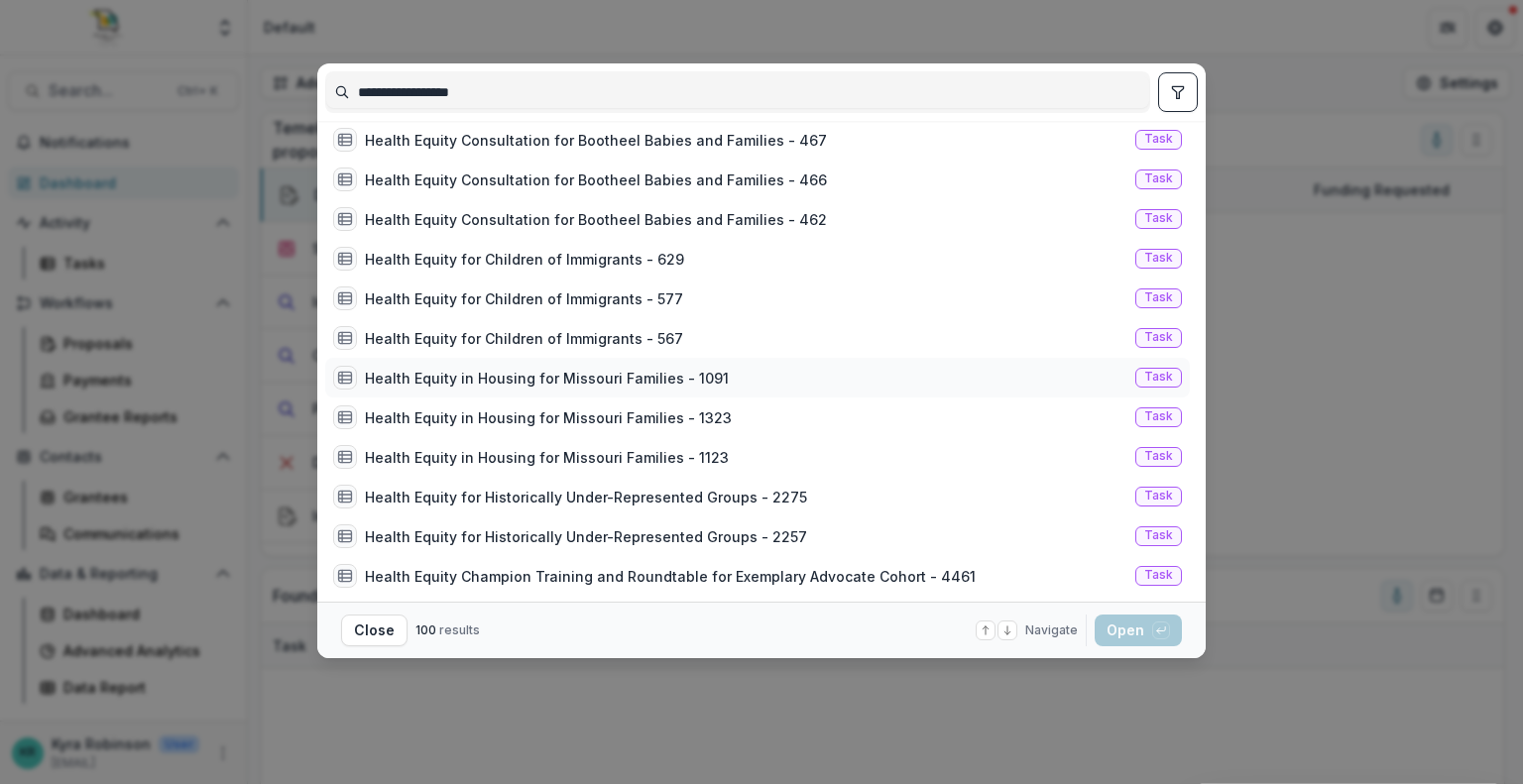 type on "**********" 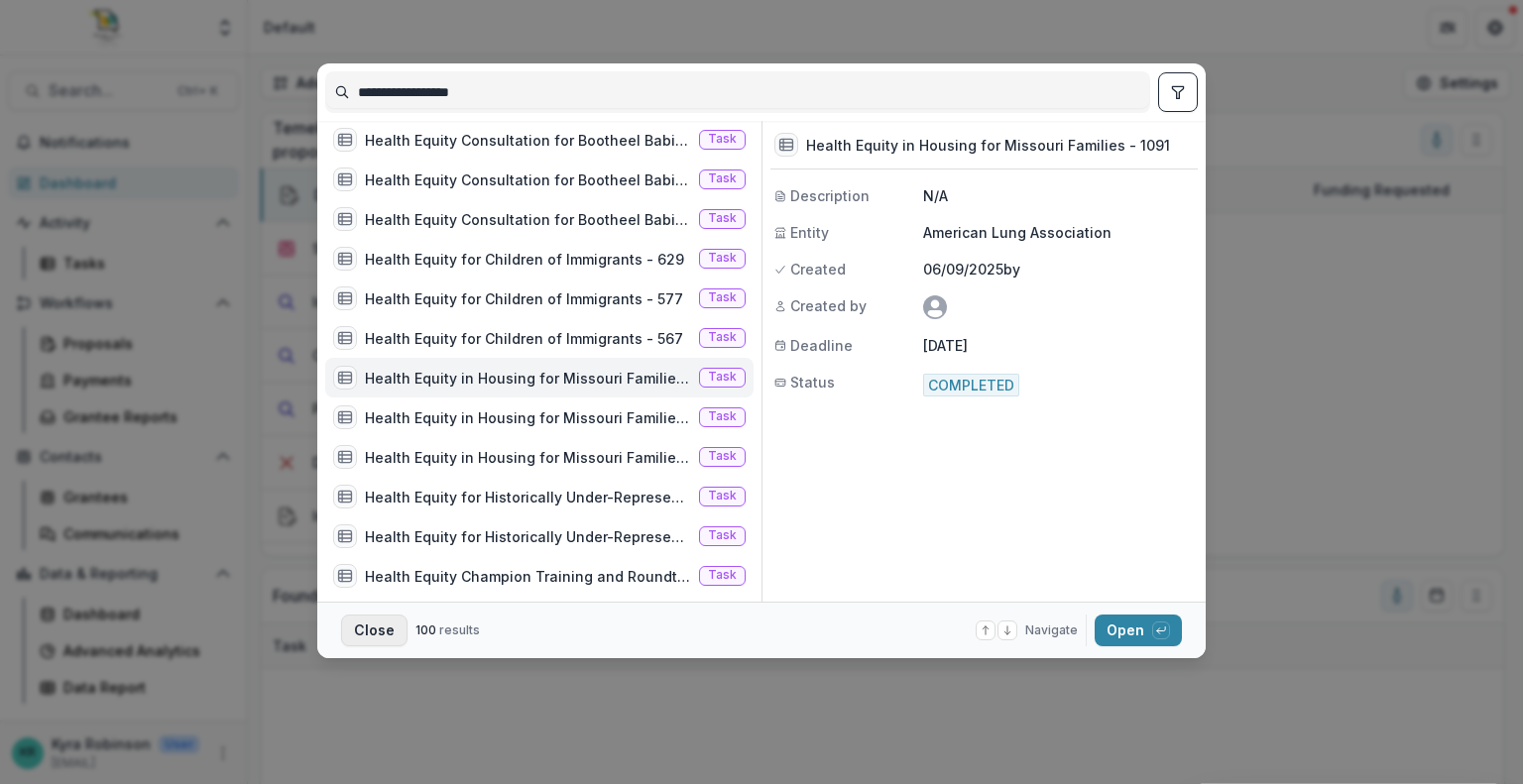 click on "Close" at bounding box center (374, 630) 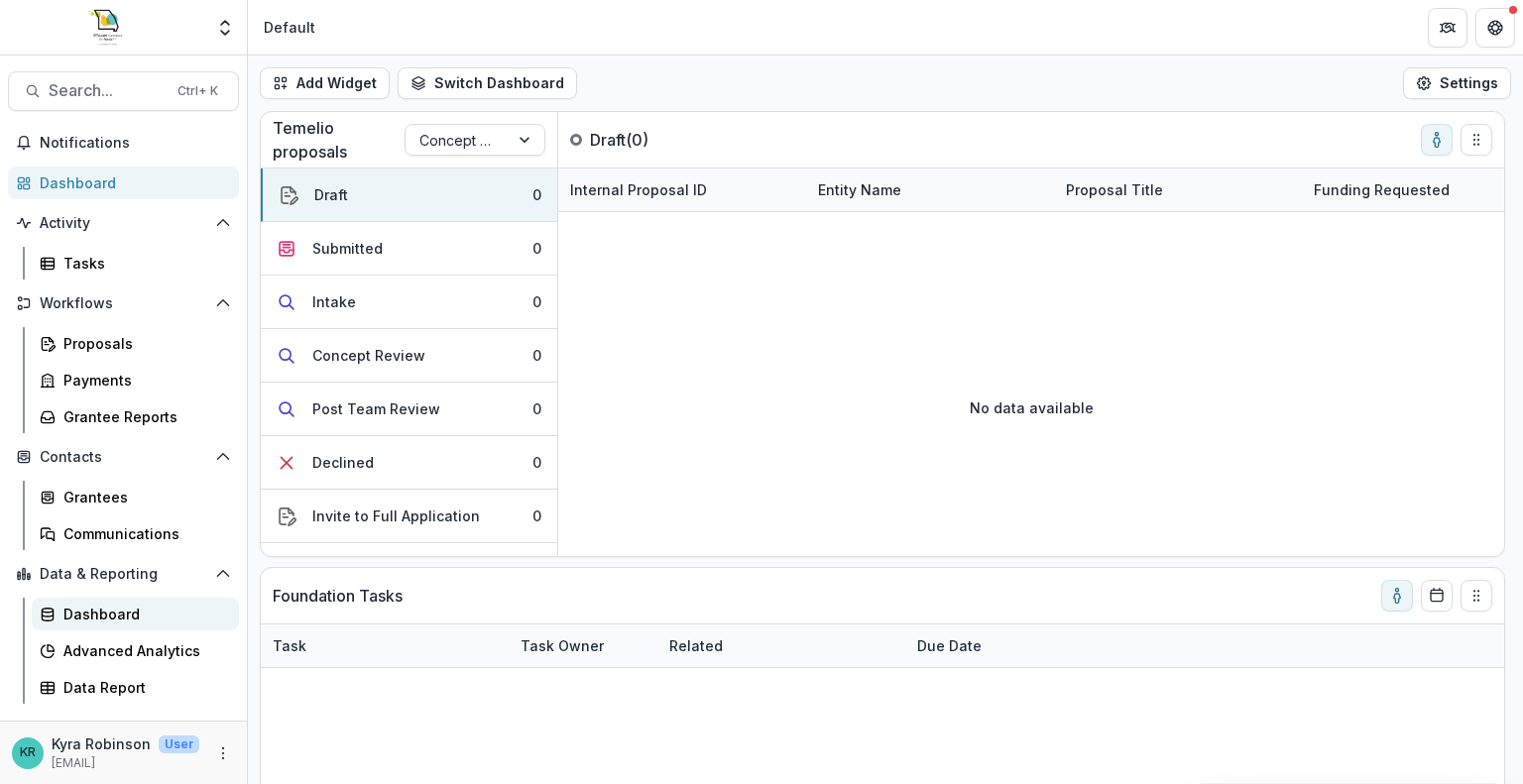 click on "Dashboard" at bounding box center (143, 614) 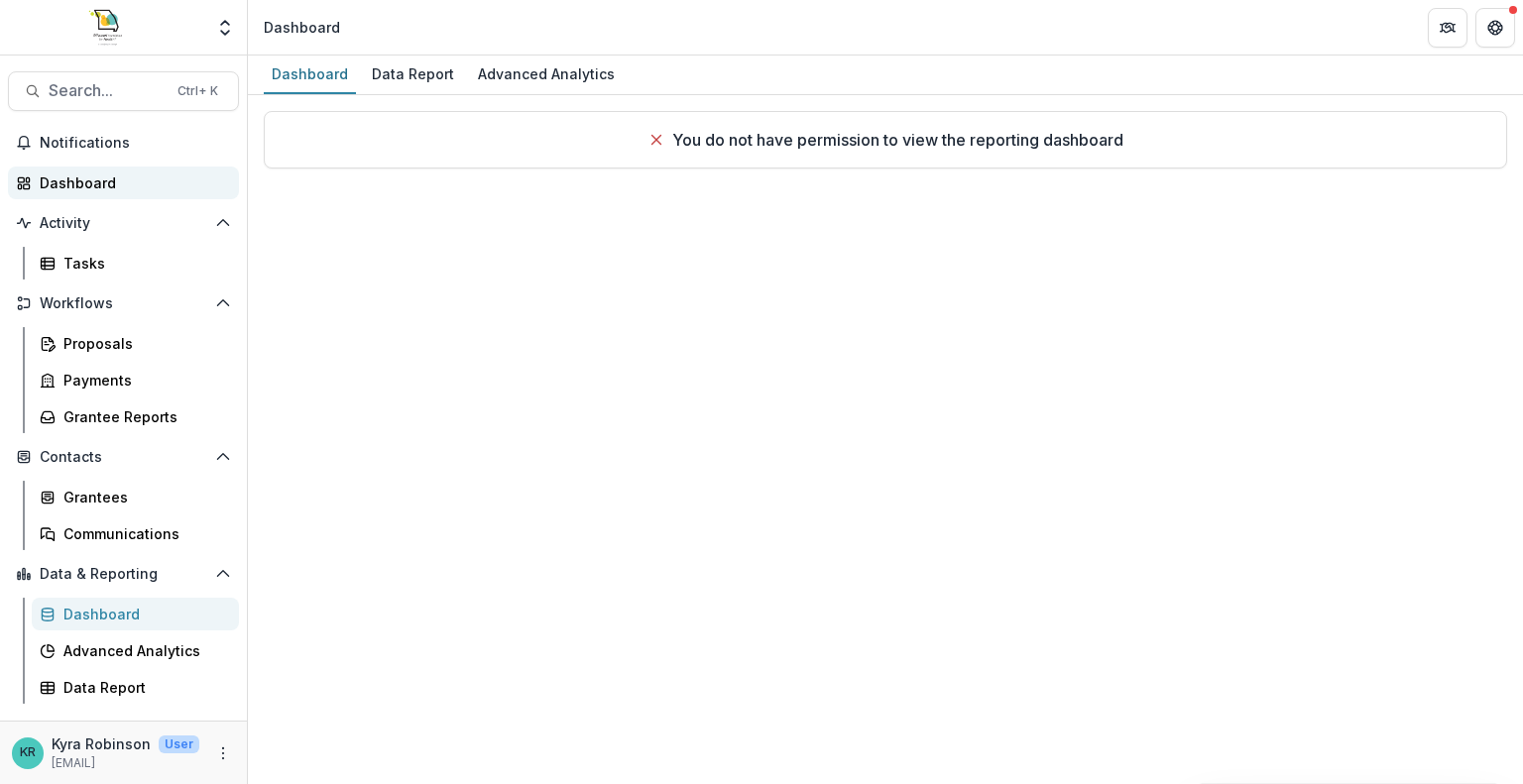 click on "Dashboard" at bounding box center (131, 182) 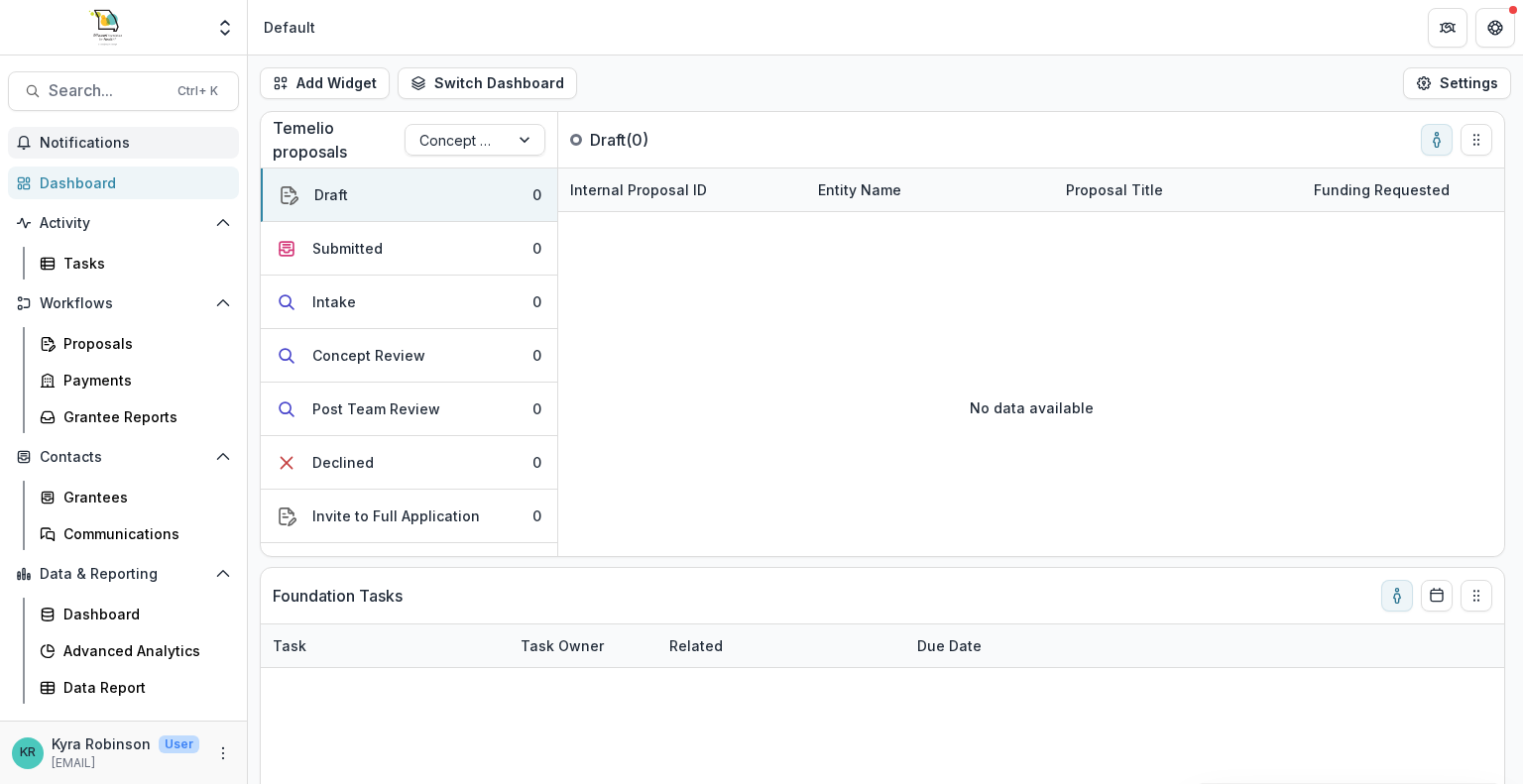 click on "Notifications" at bounding box center [135, 143] 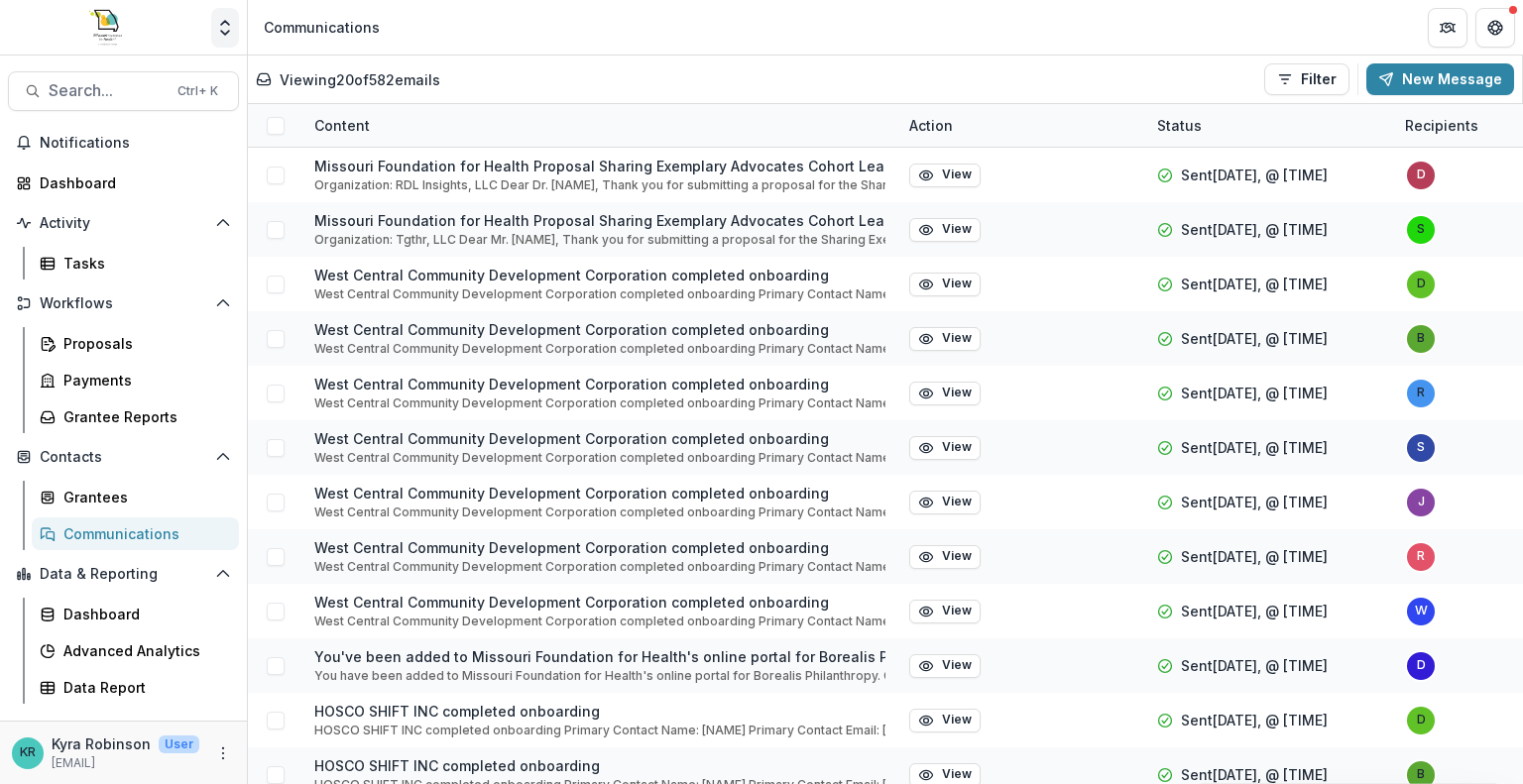click 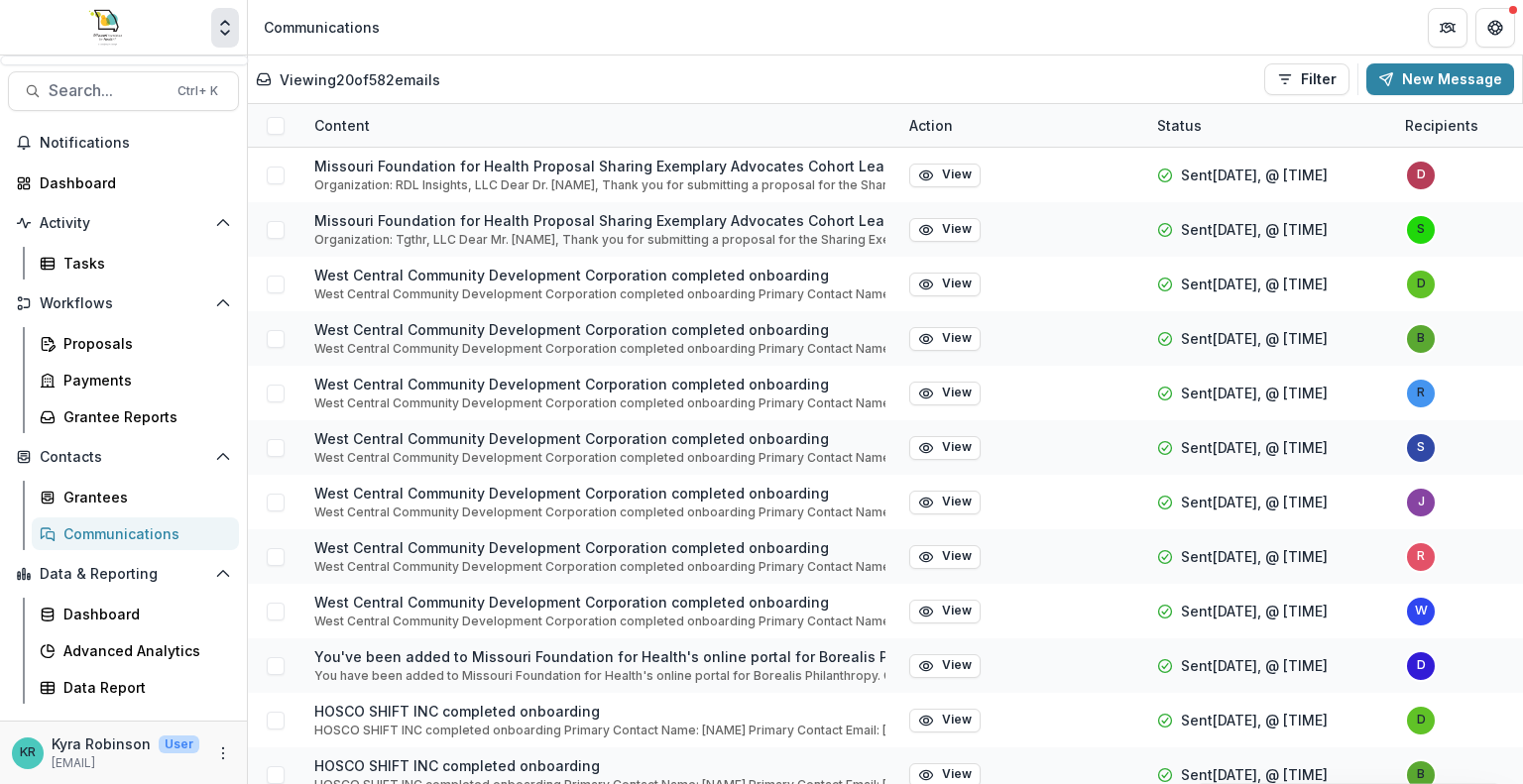 click 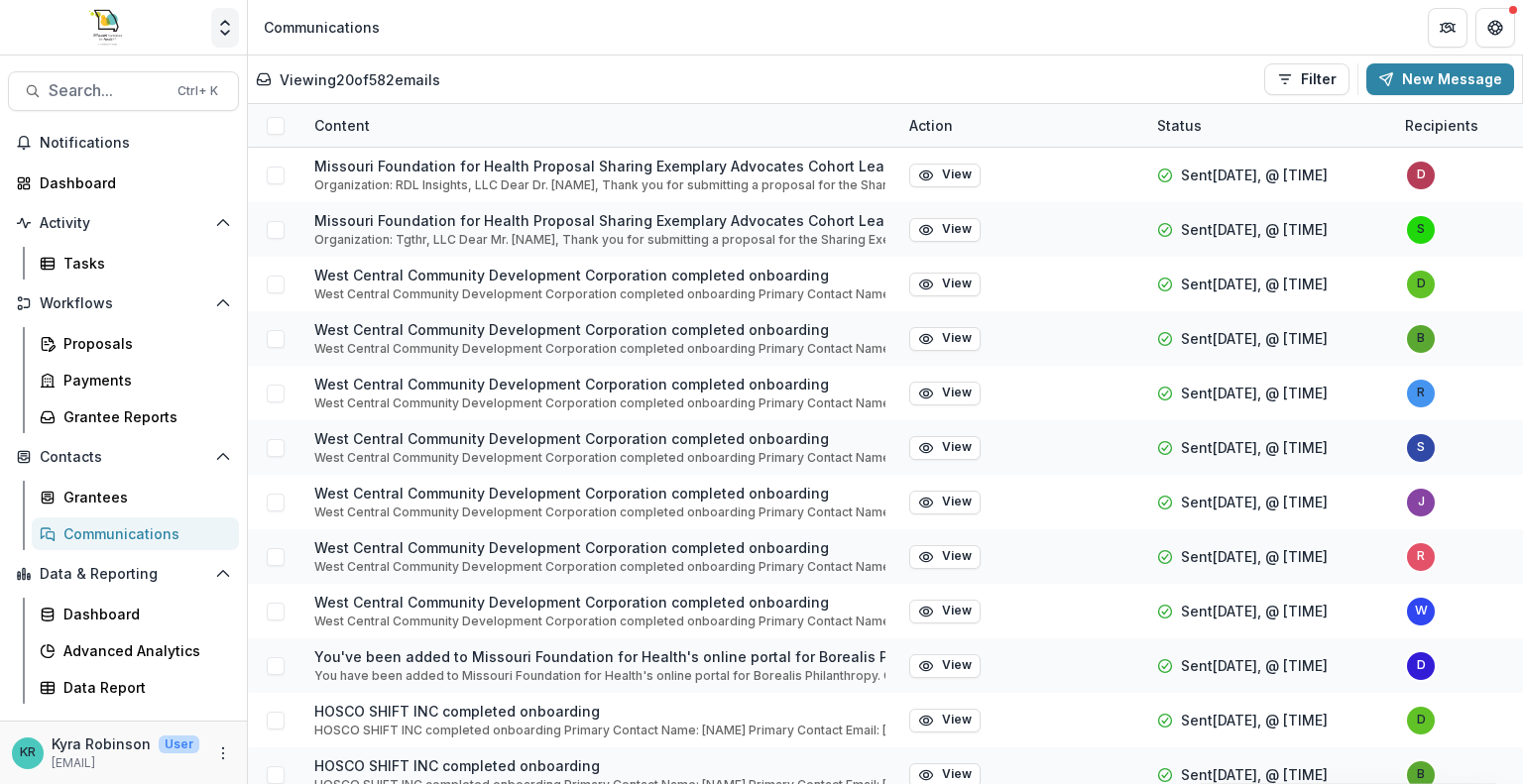 click 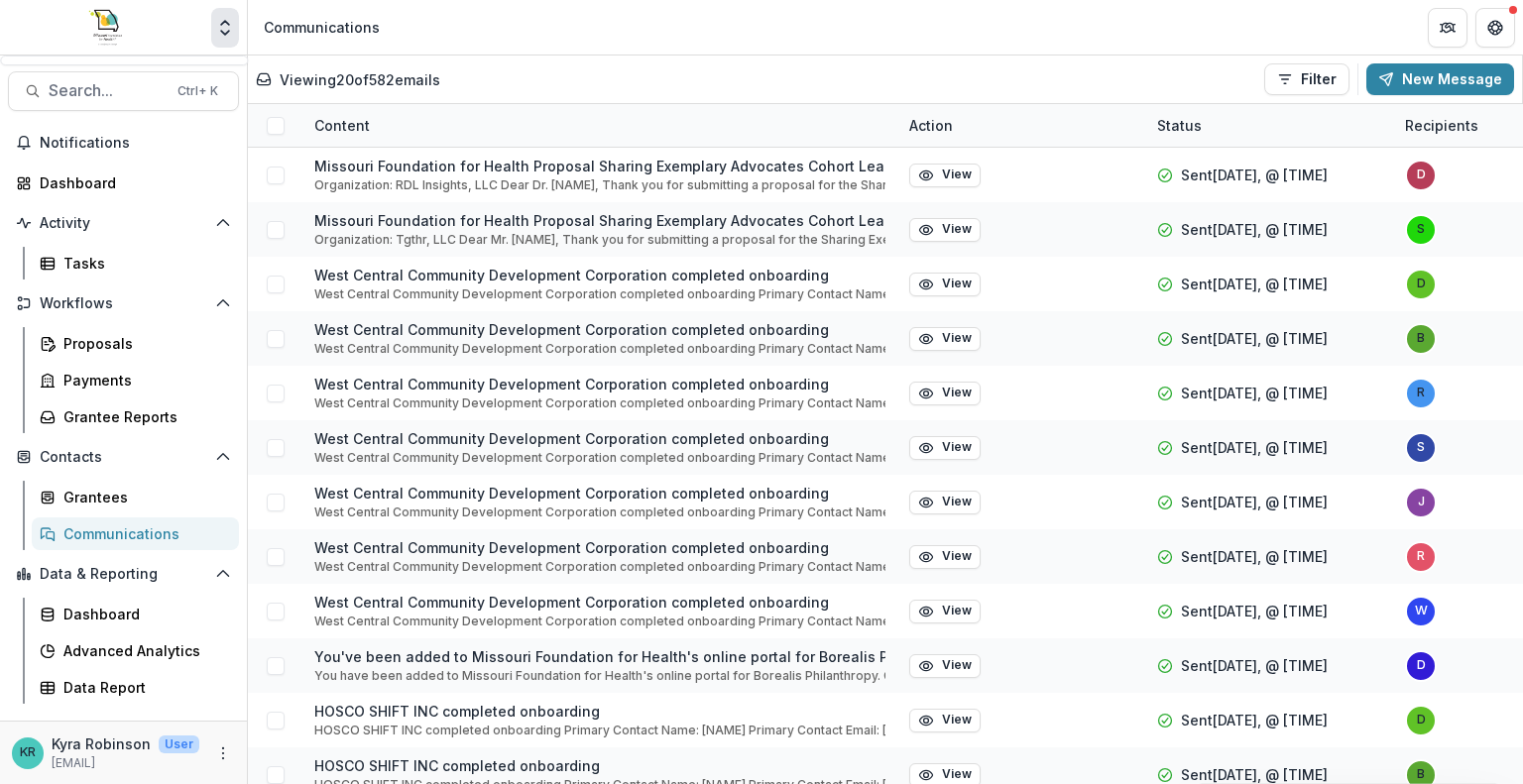 click 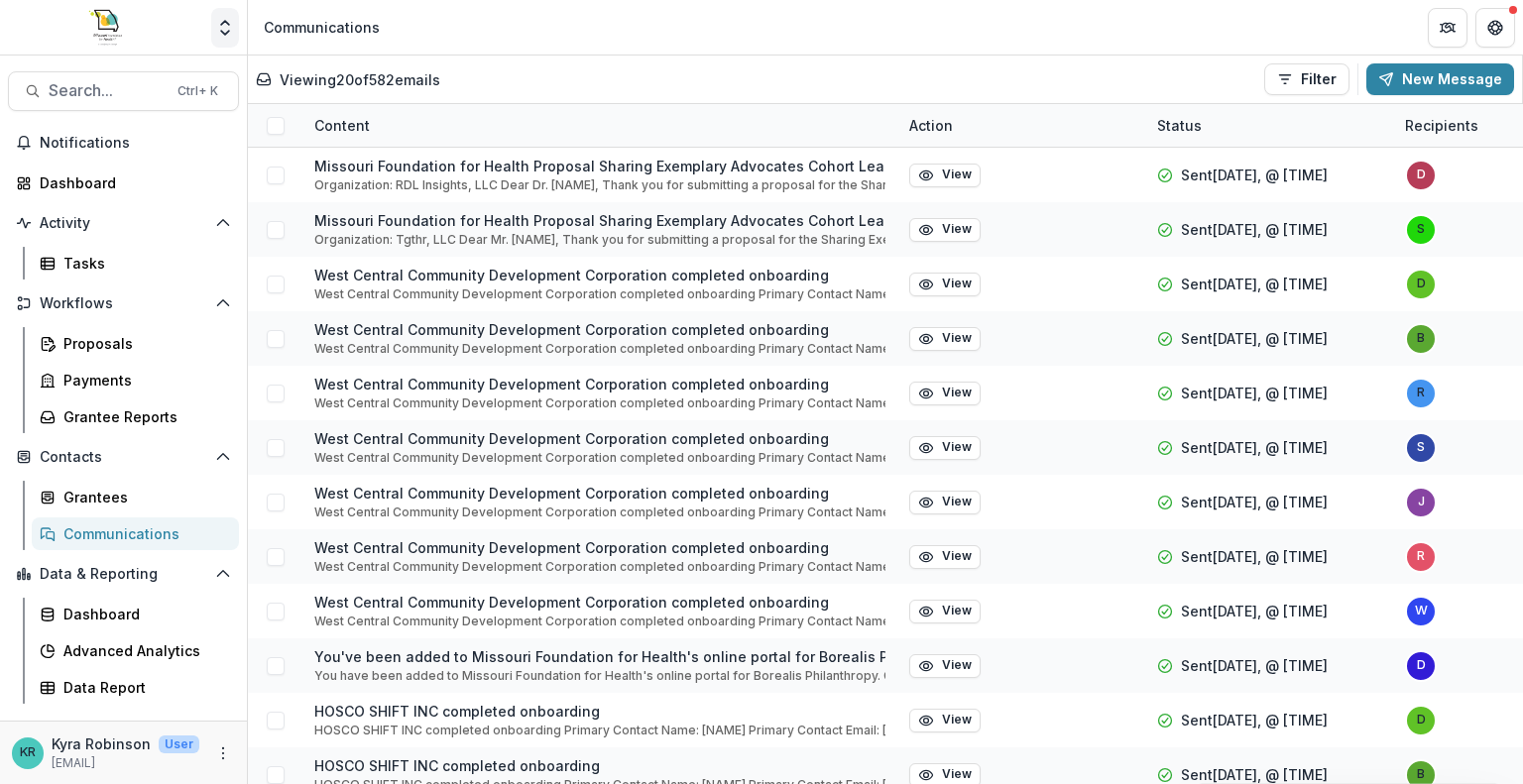 click 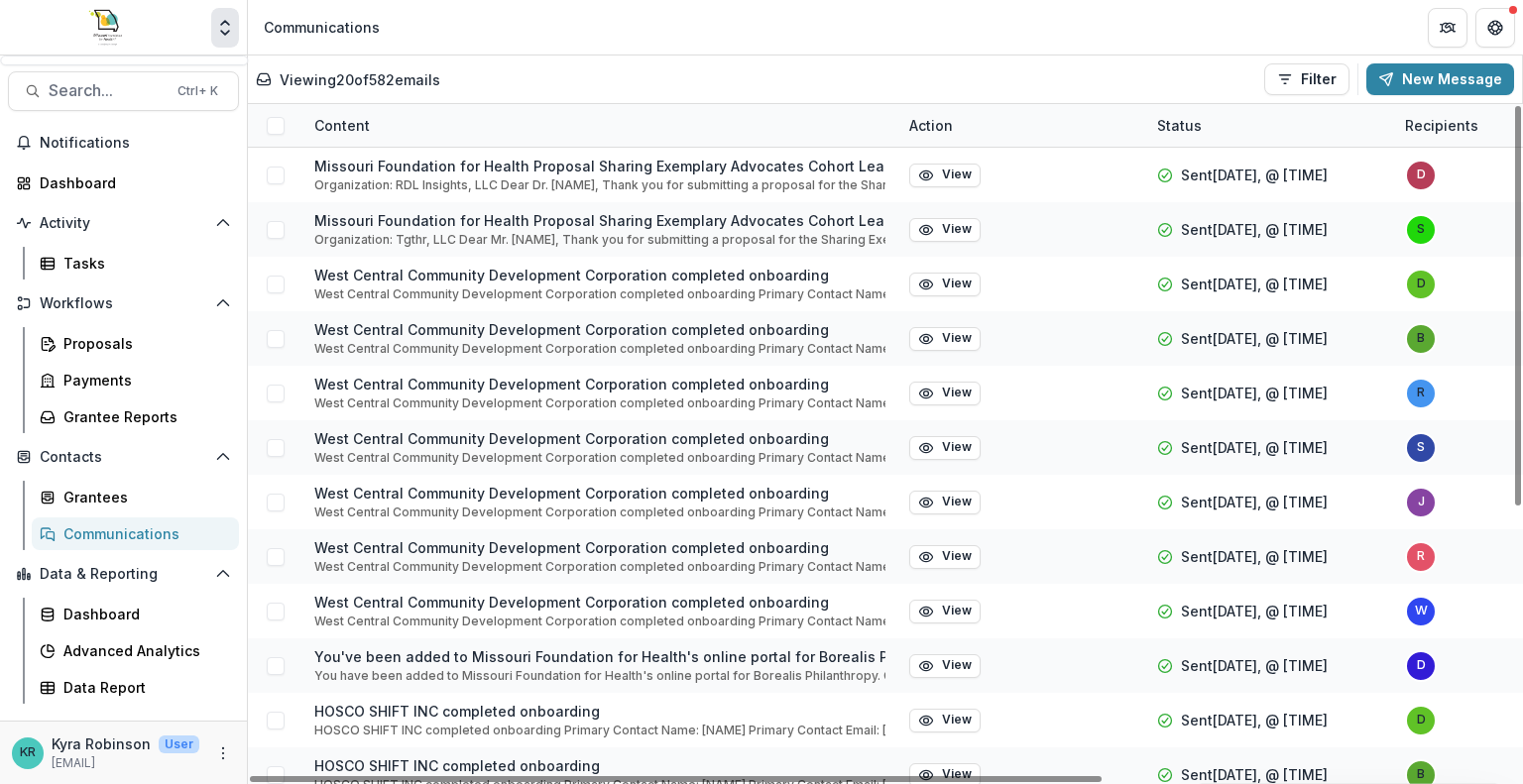 click on "Notifications Dashboard Activity Tasks Workflows Proposals Payments Grantee Reports Contacts Grantees Communications Data & Reporting Dashboard Advanced Analytics Data Report" at bounding box center [123, 423] 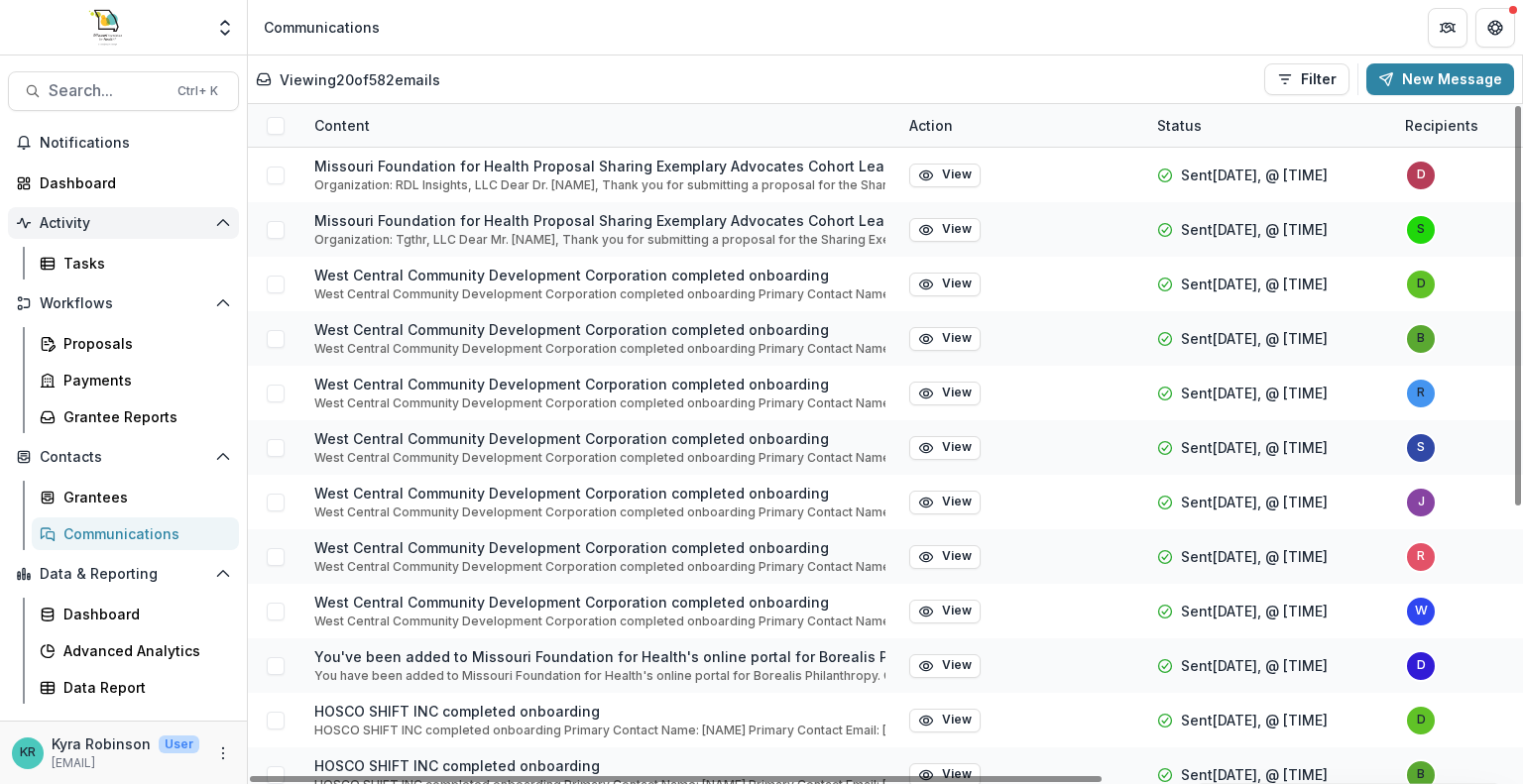 click on "Activity" at bounding box center [123, 223] 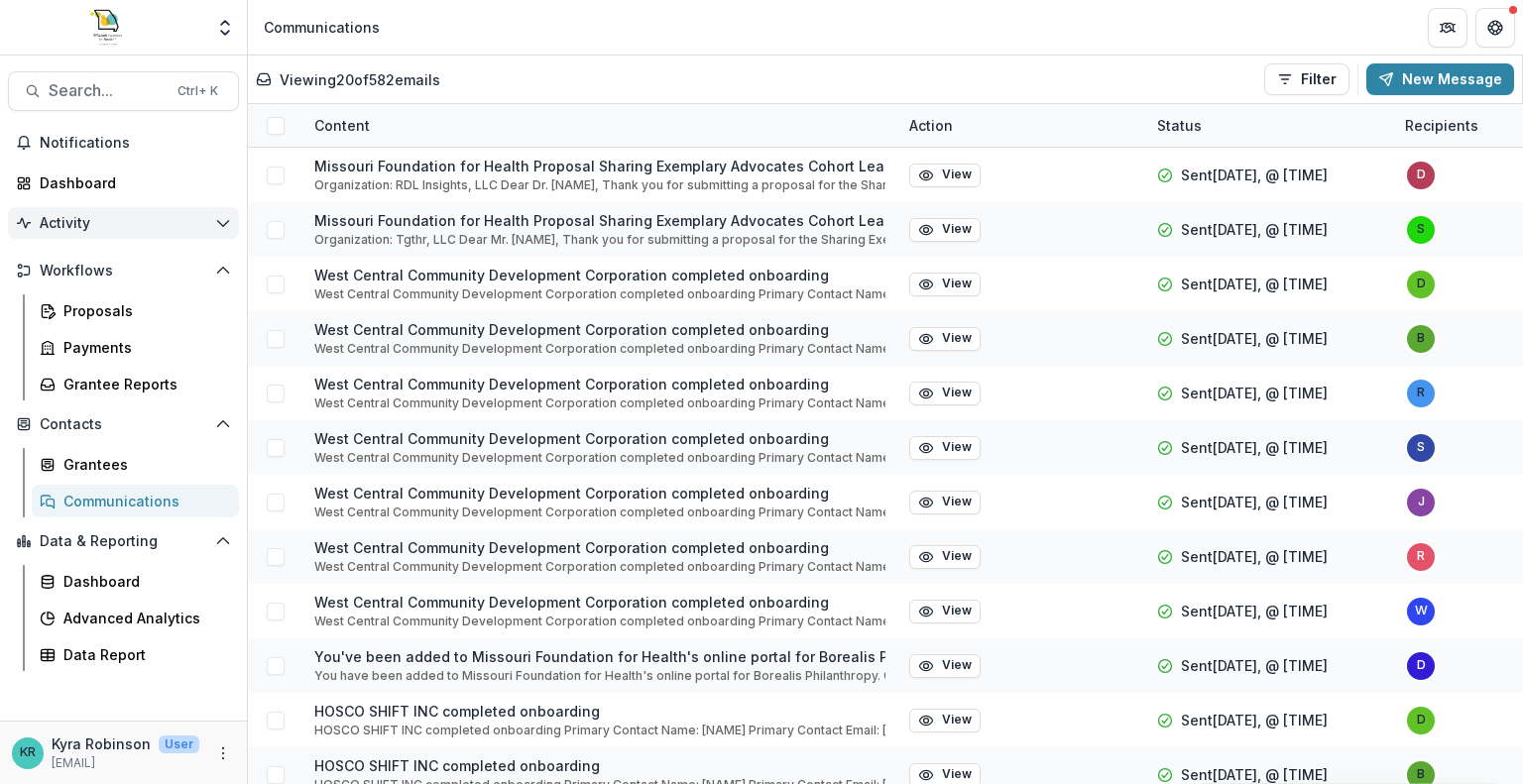 click on "Activity" at bounding box center [123, 223] 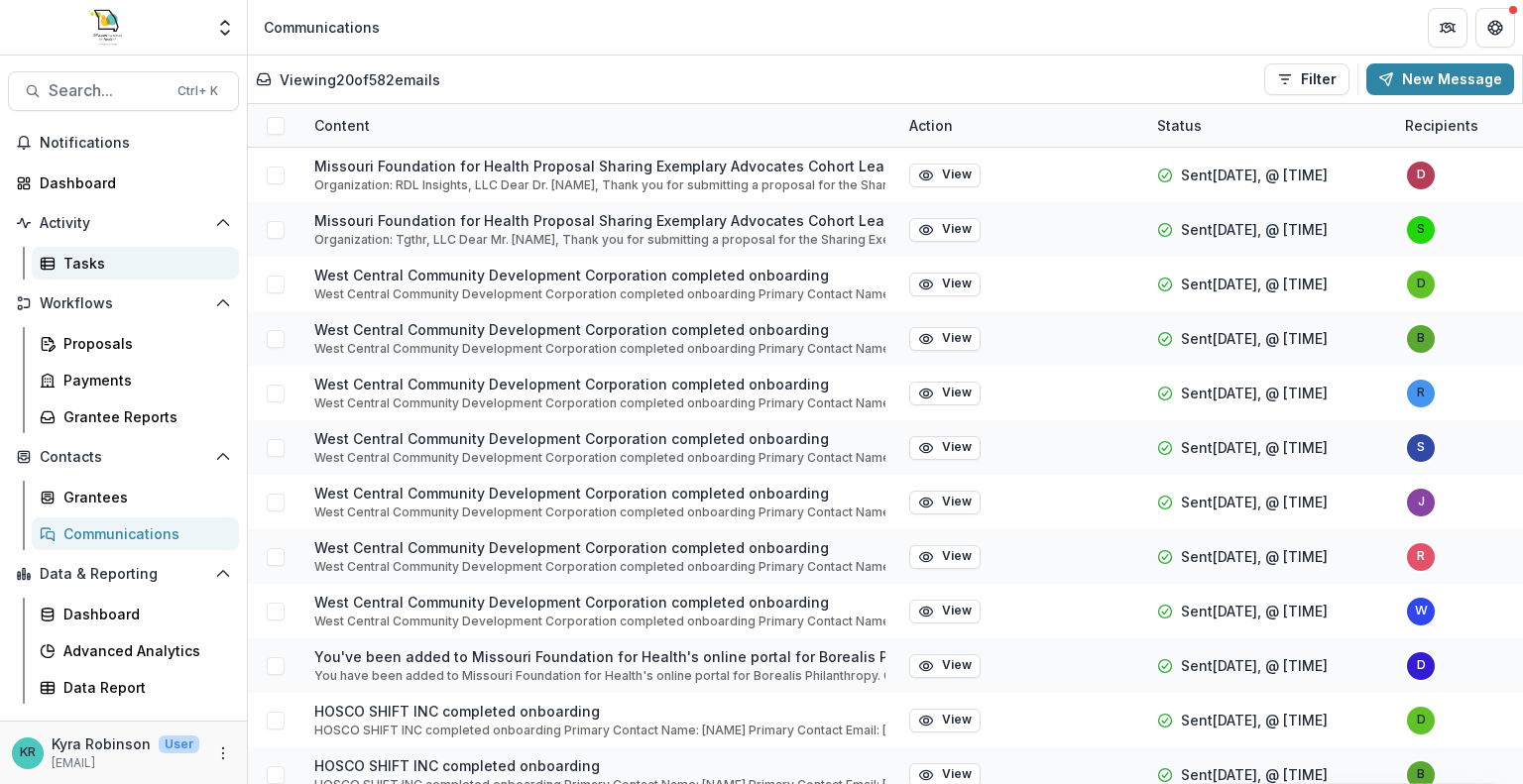 click on "Tasks" at bounding box center (143, 263) 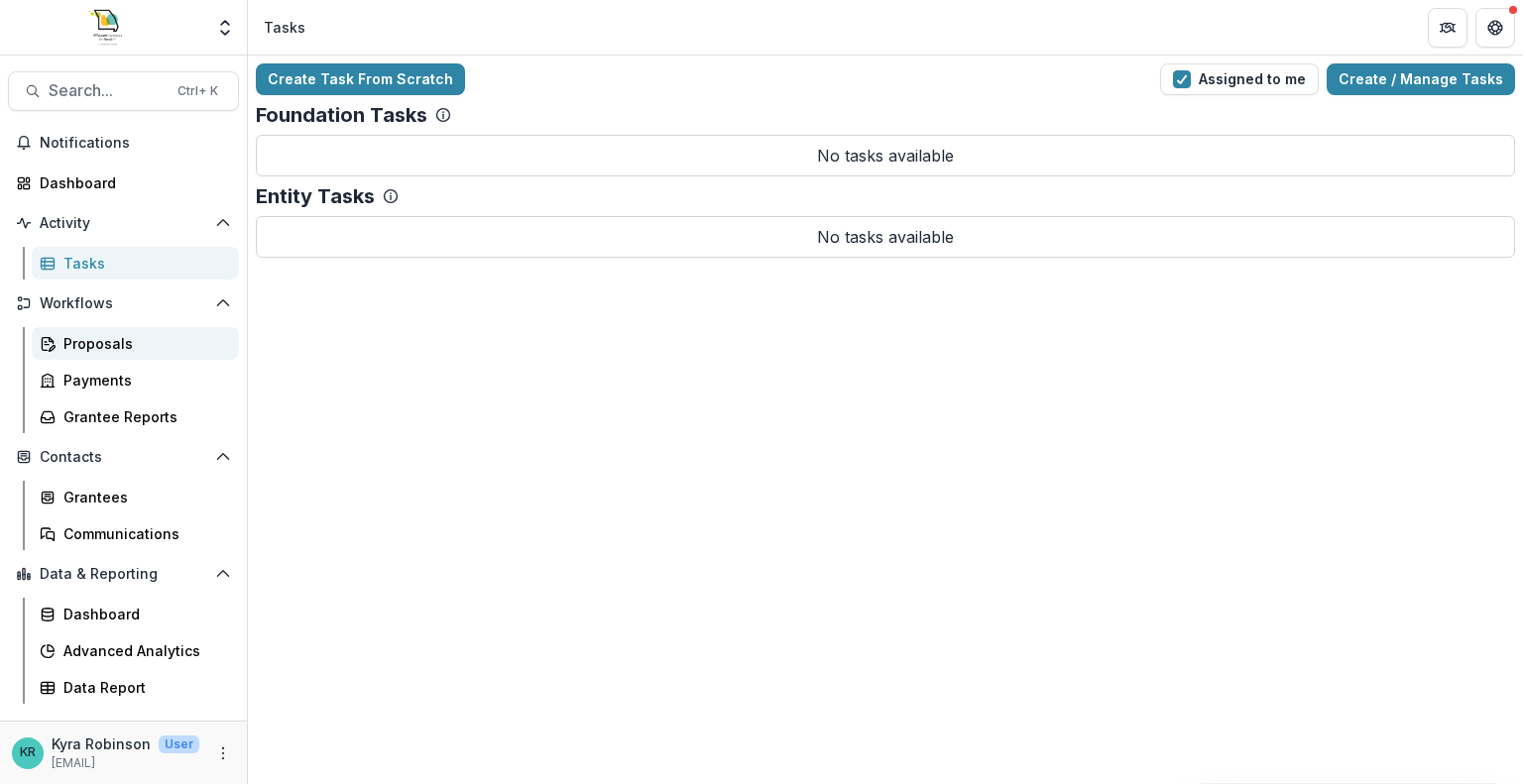 click on "Proposals" at bounding box center (135, 343) 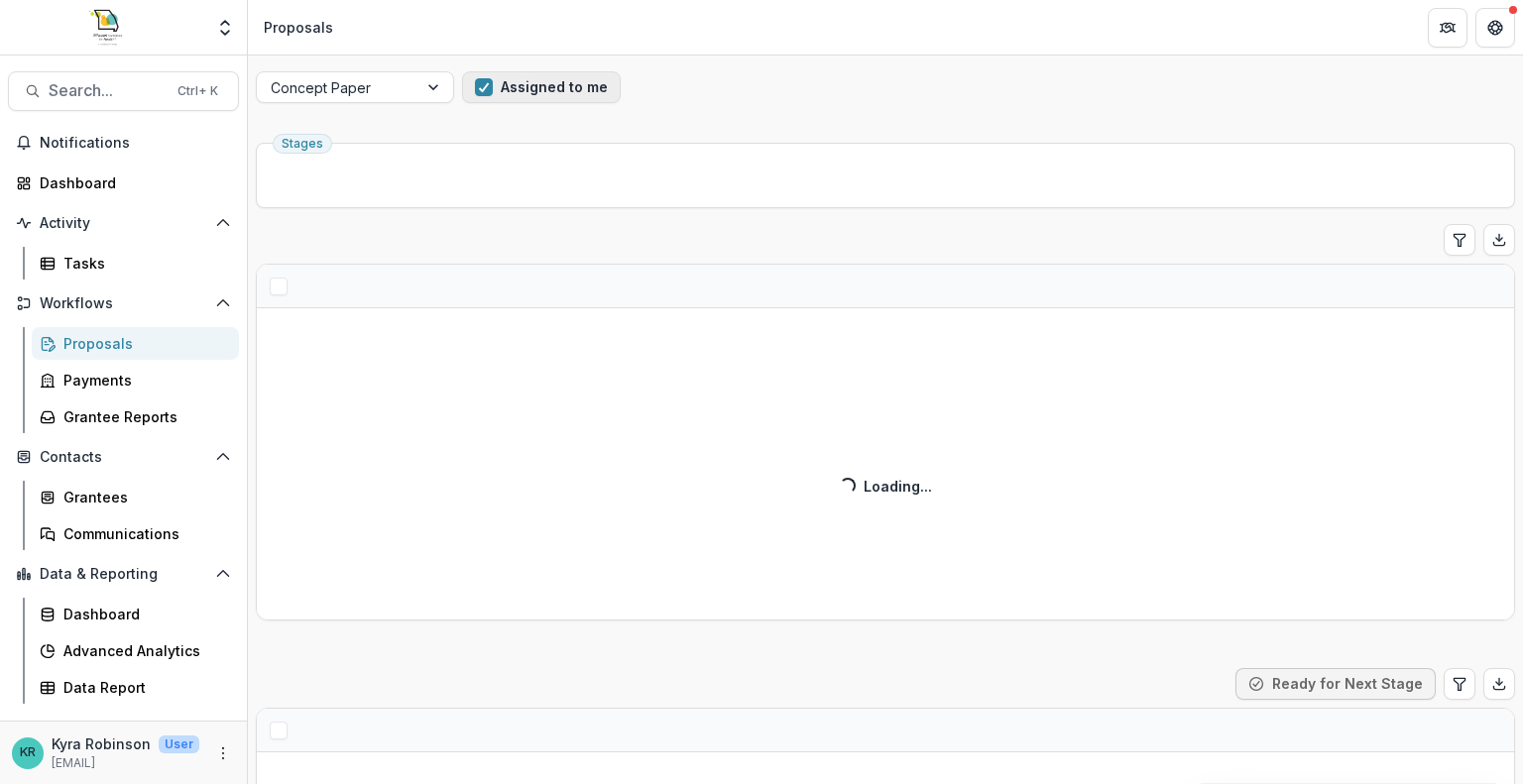 click at bounding box center (484, 87) 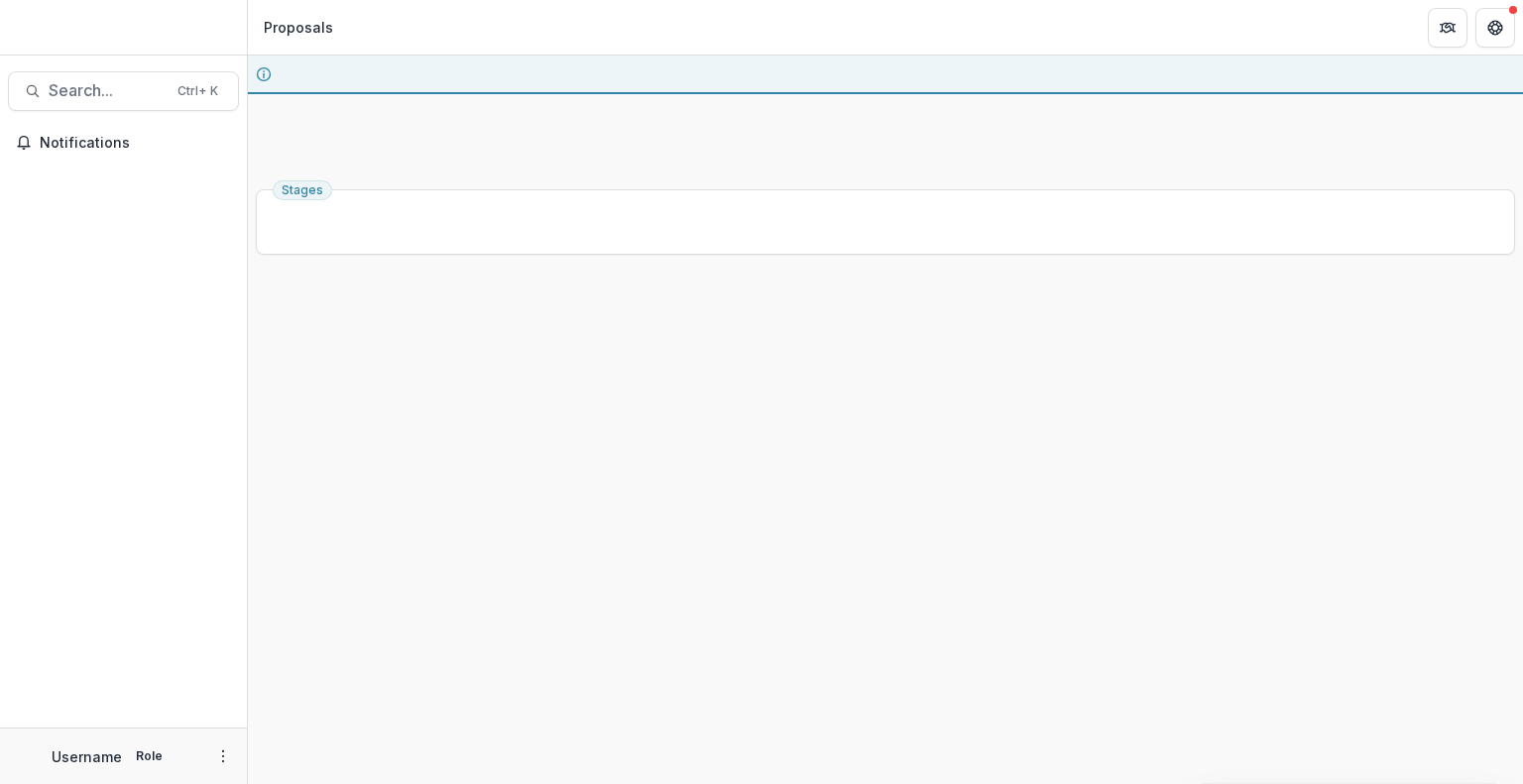 scroll, scrollTop: 0, scrollLeft: 0, axis: both 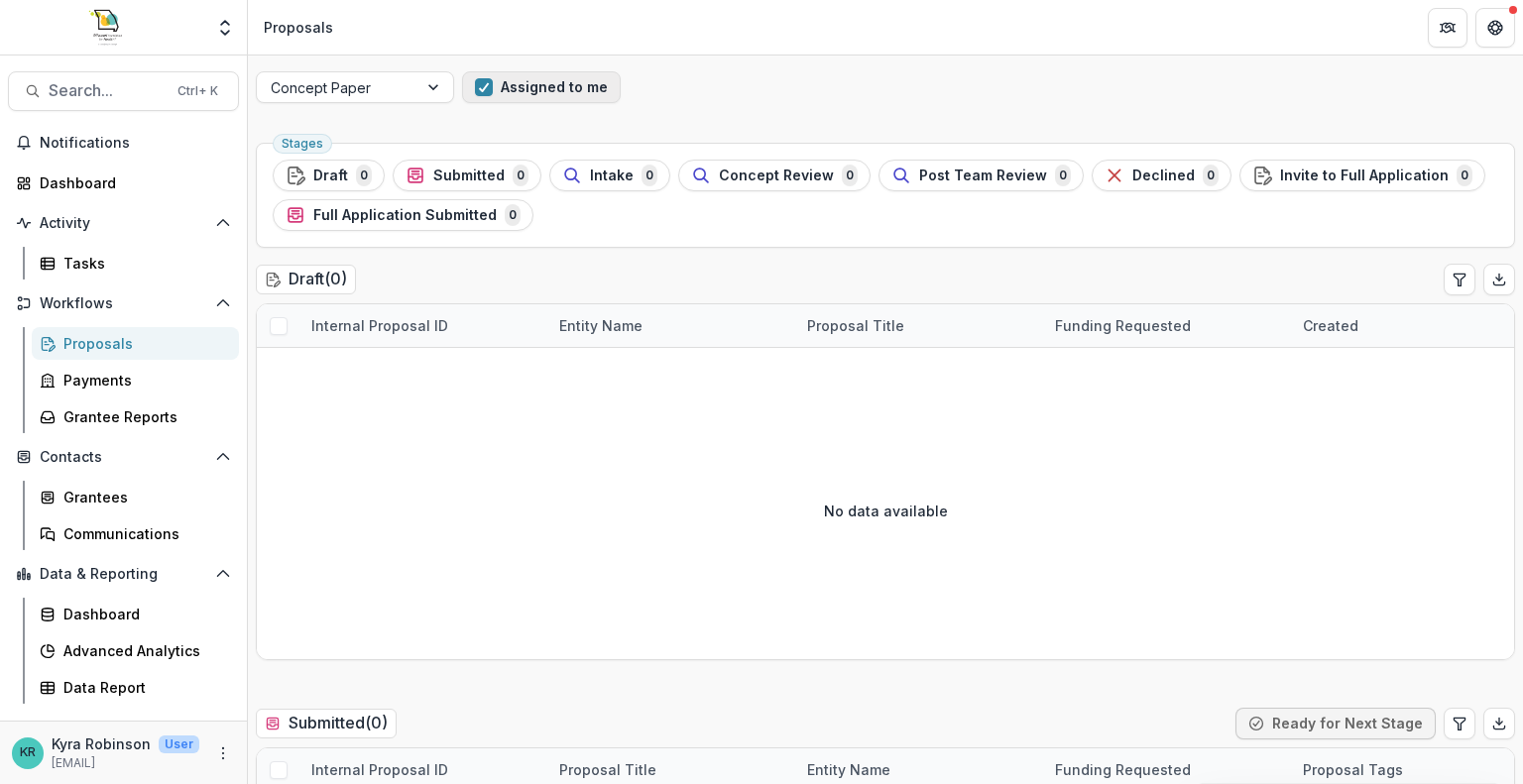 click at bounding box center [484, 87] 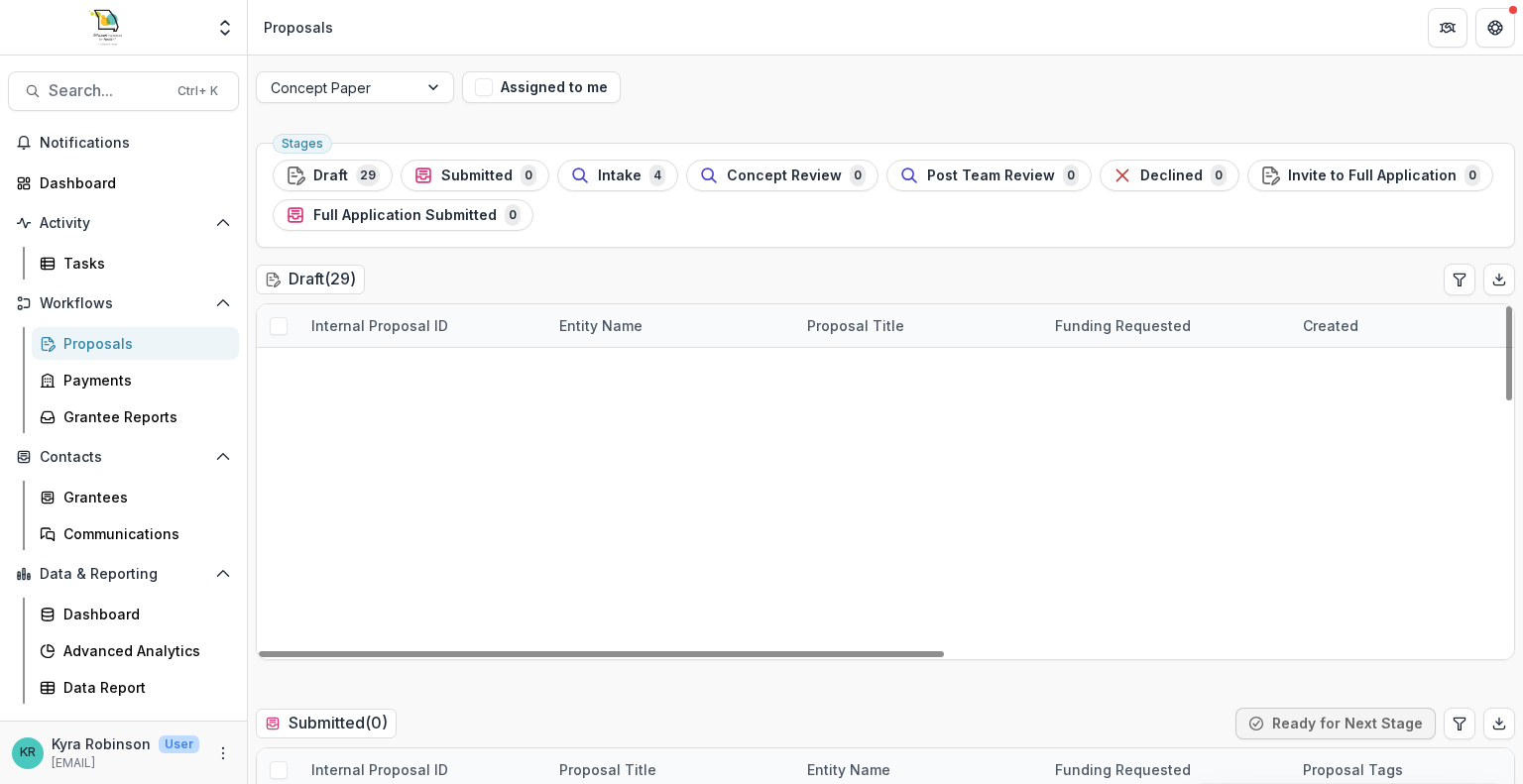 scroll, scrollTop: 924, scrollLeft: 0, axis: vertical 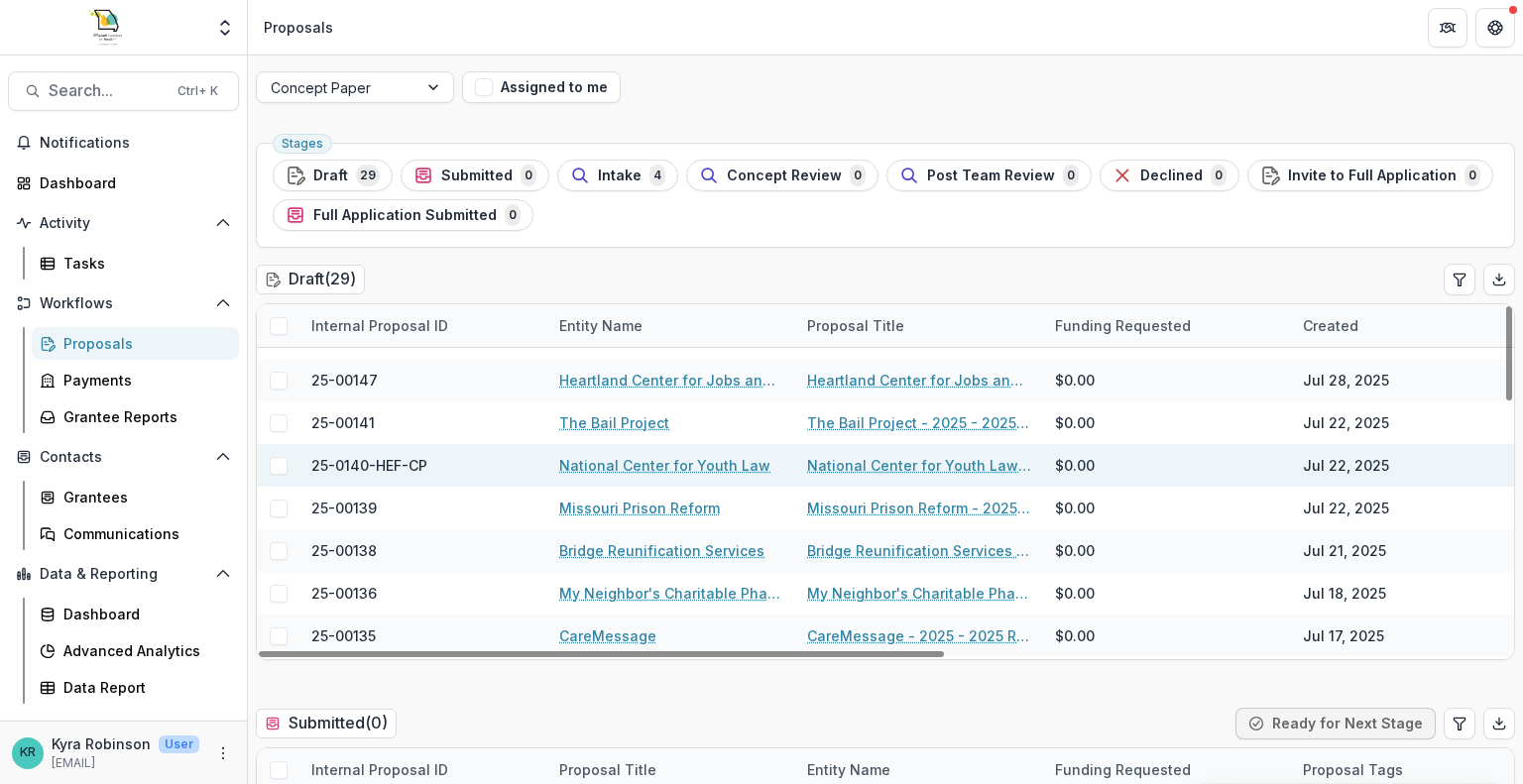 click on "National Center for Youth Law" at bounding box center [664, 465] 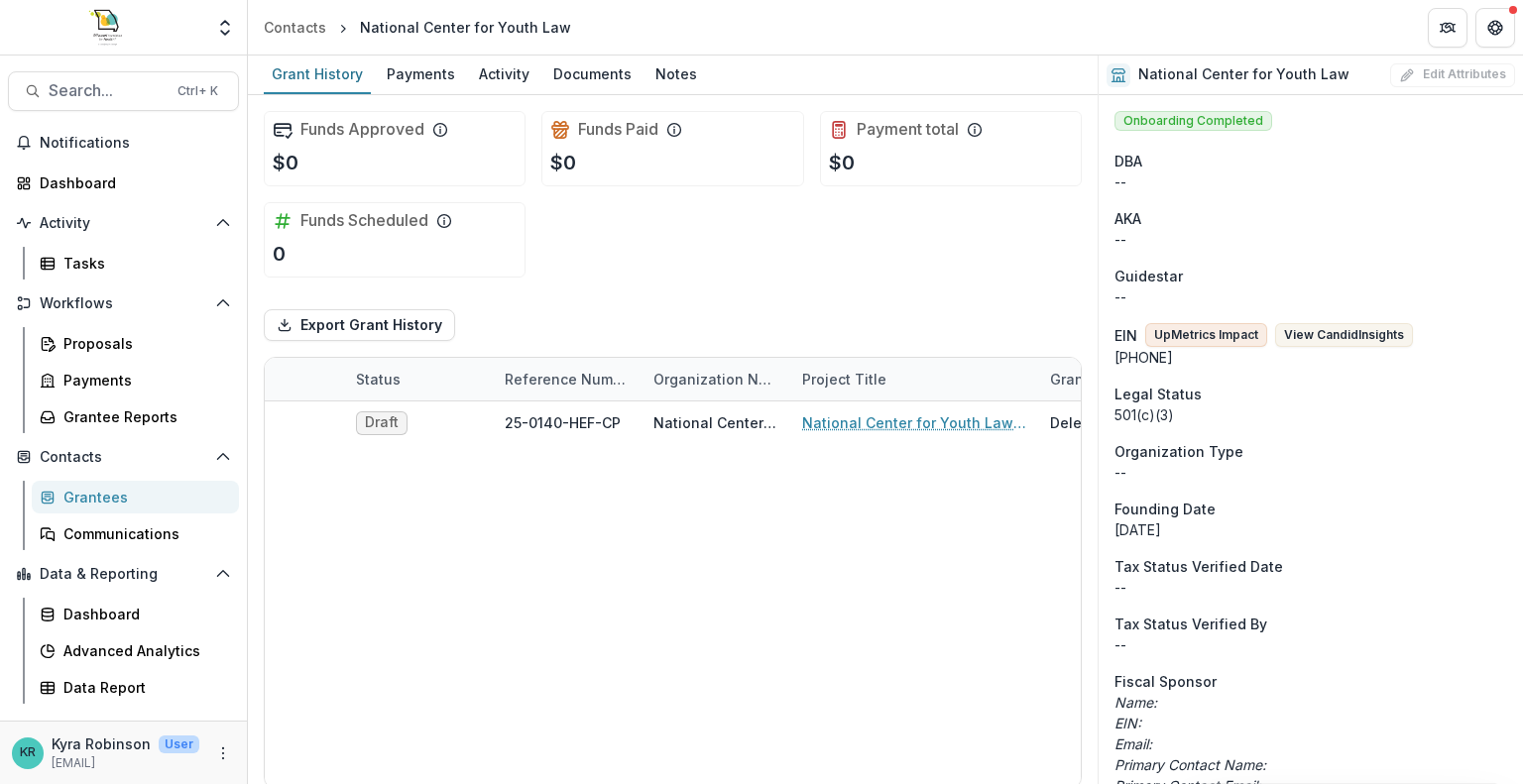 scroll, scrollTop: 11, scrollLeft: 0, axis: vertical 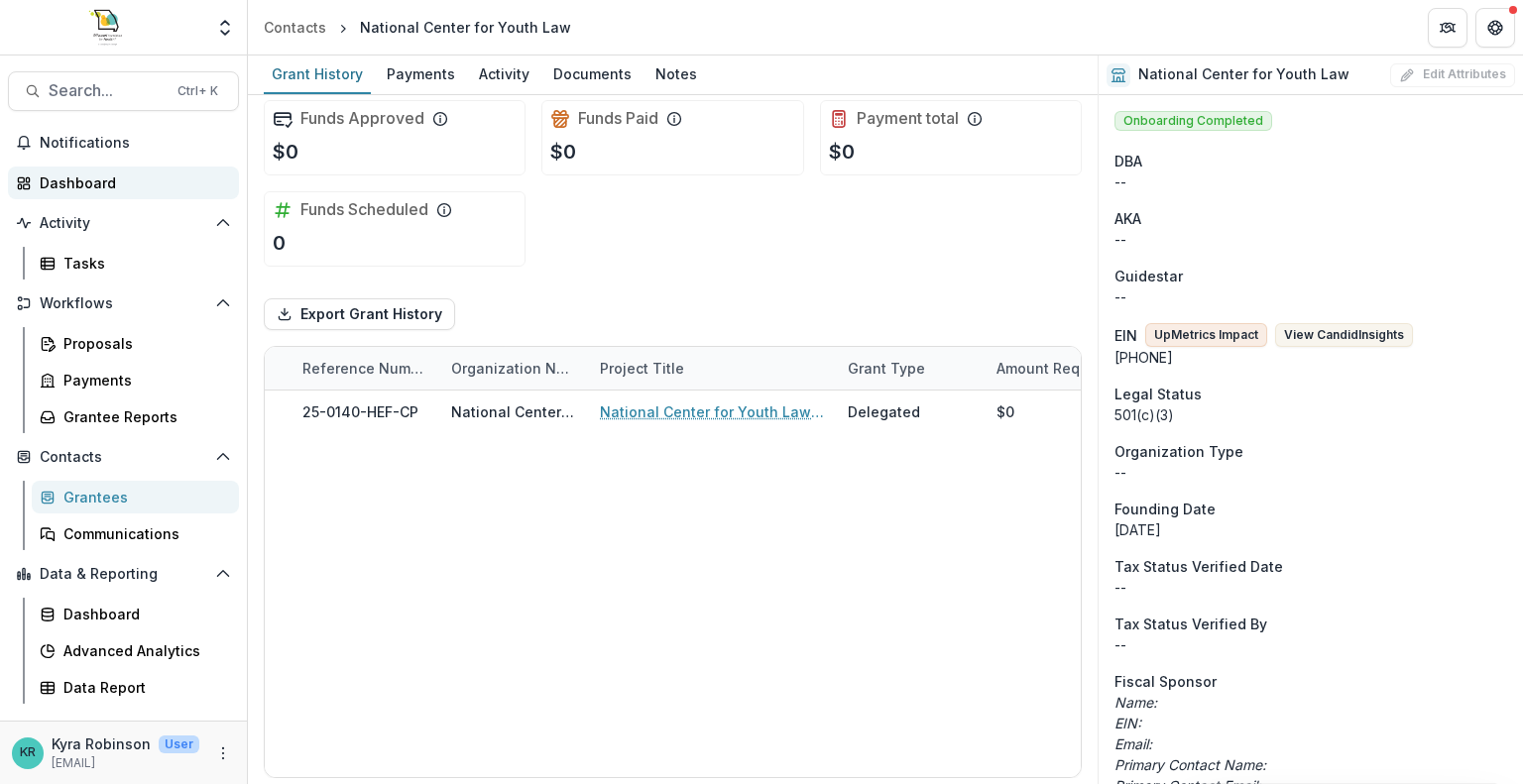 click on "Dashboard" at bounding box center [131, 182] 